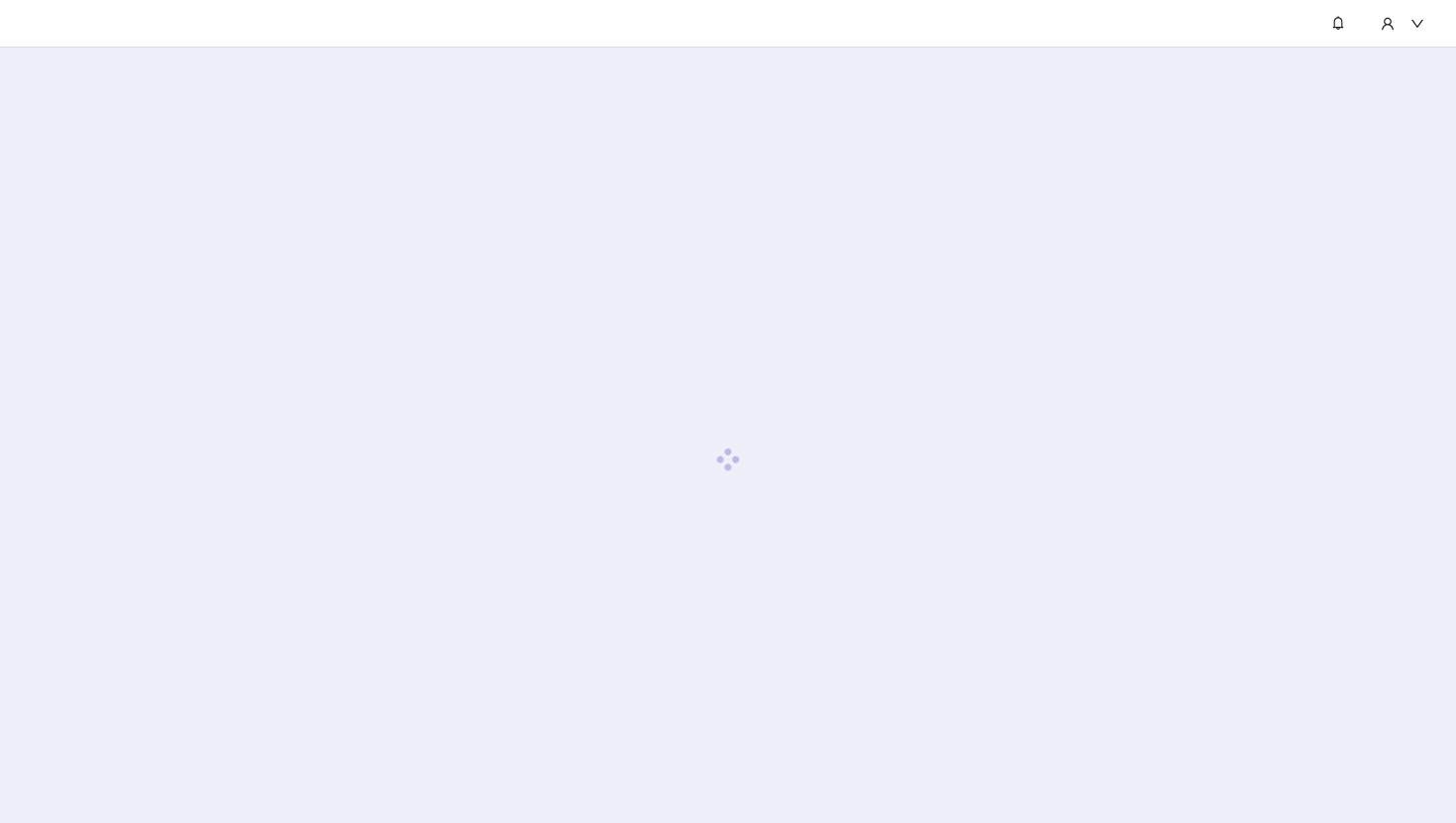scroll, scrollTop: 0, scrollLeft: 0, axis: both 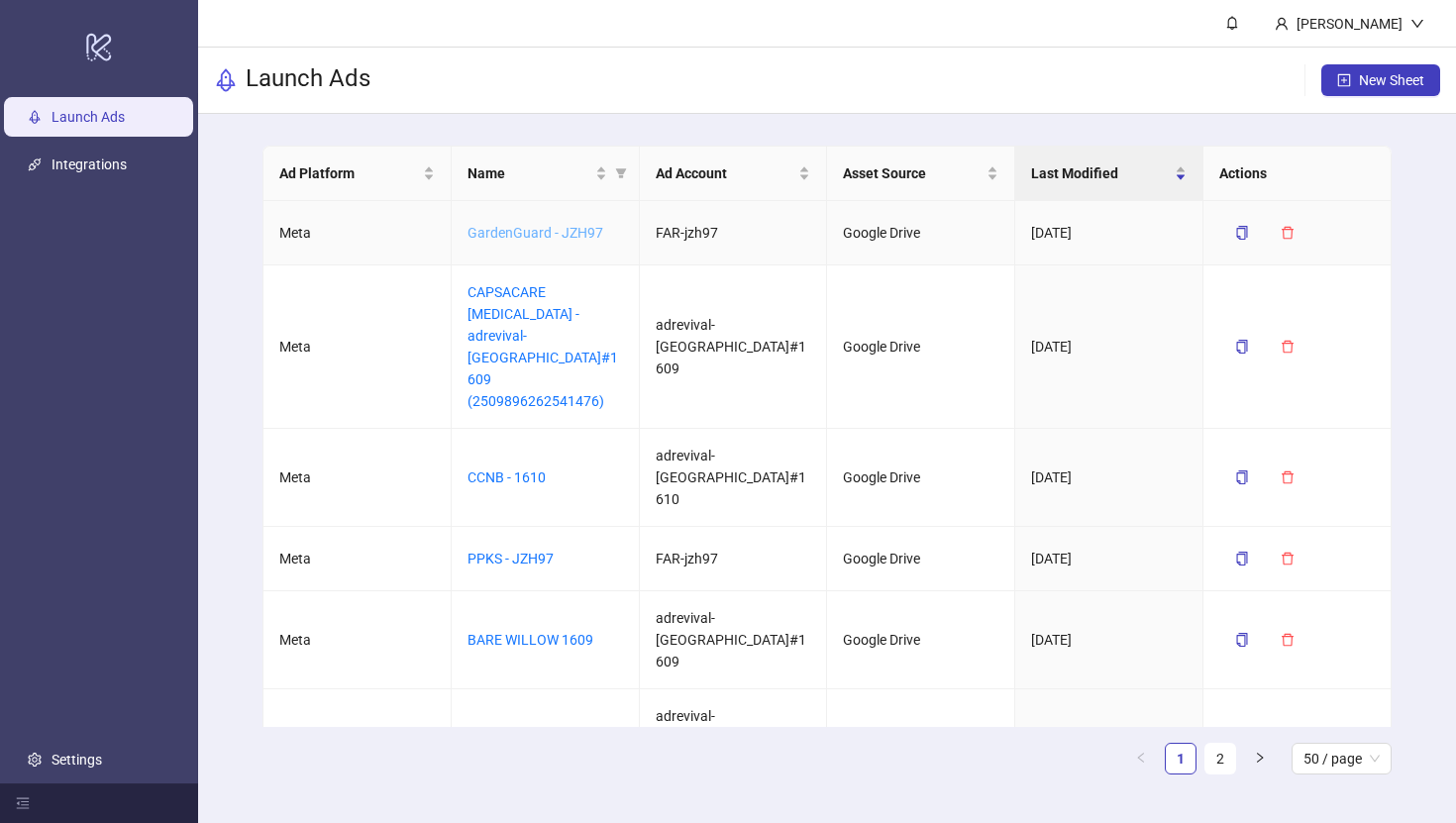 click on "GardenGuard - JZH97" at bounding box center (535, 233) 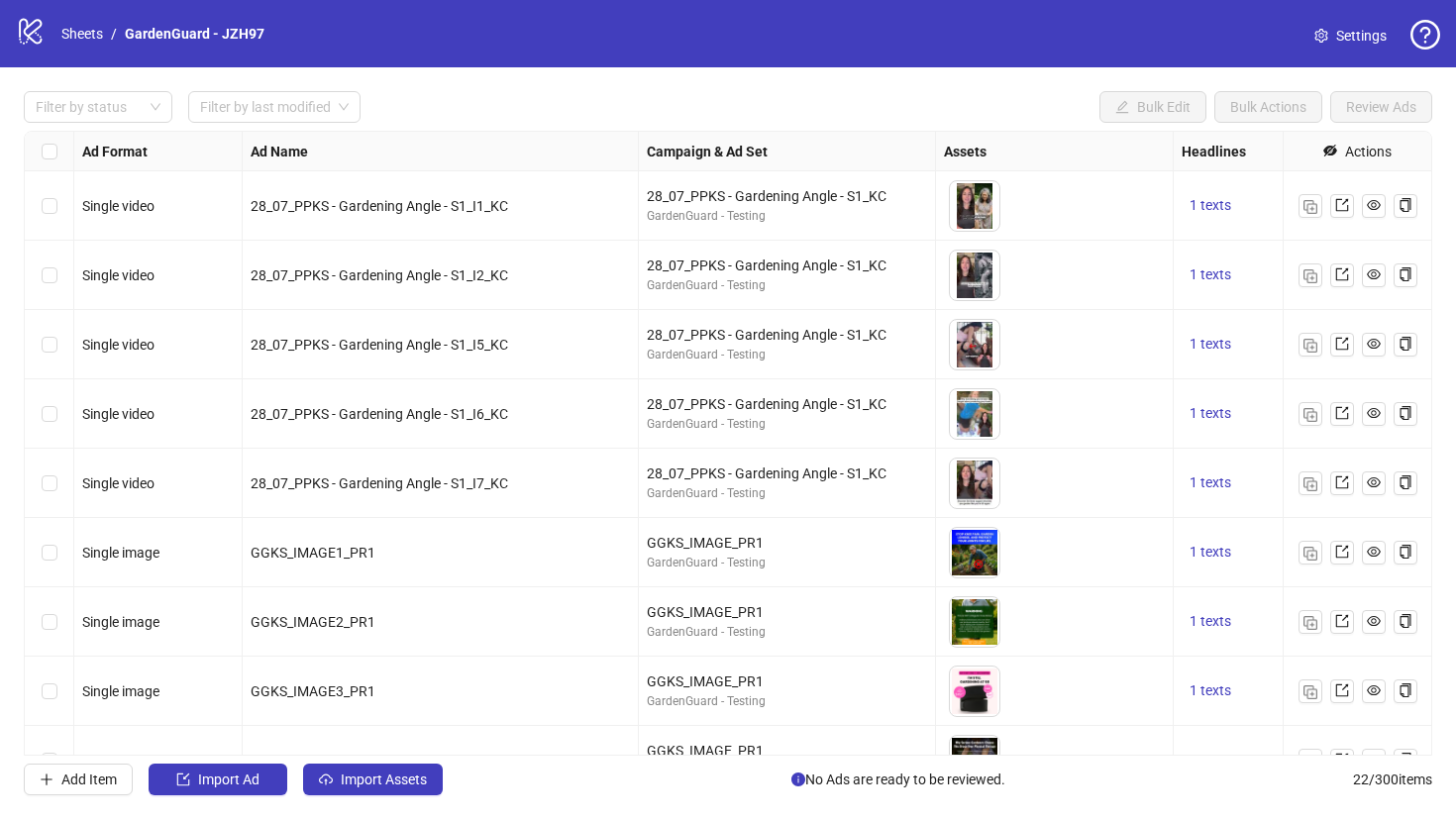 click on "Single video" at bounding box center (118, 206) 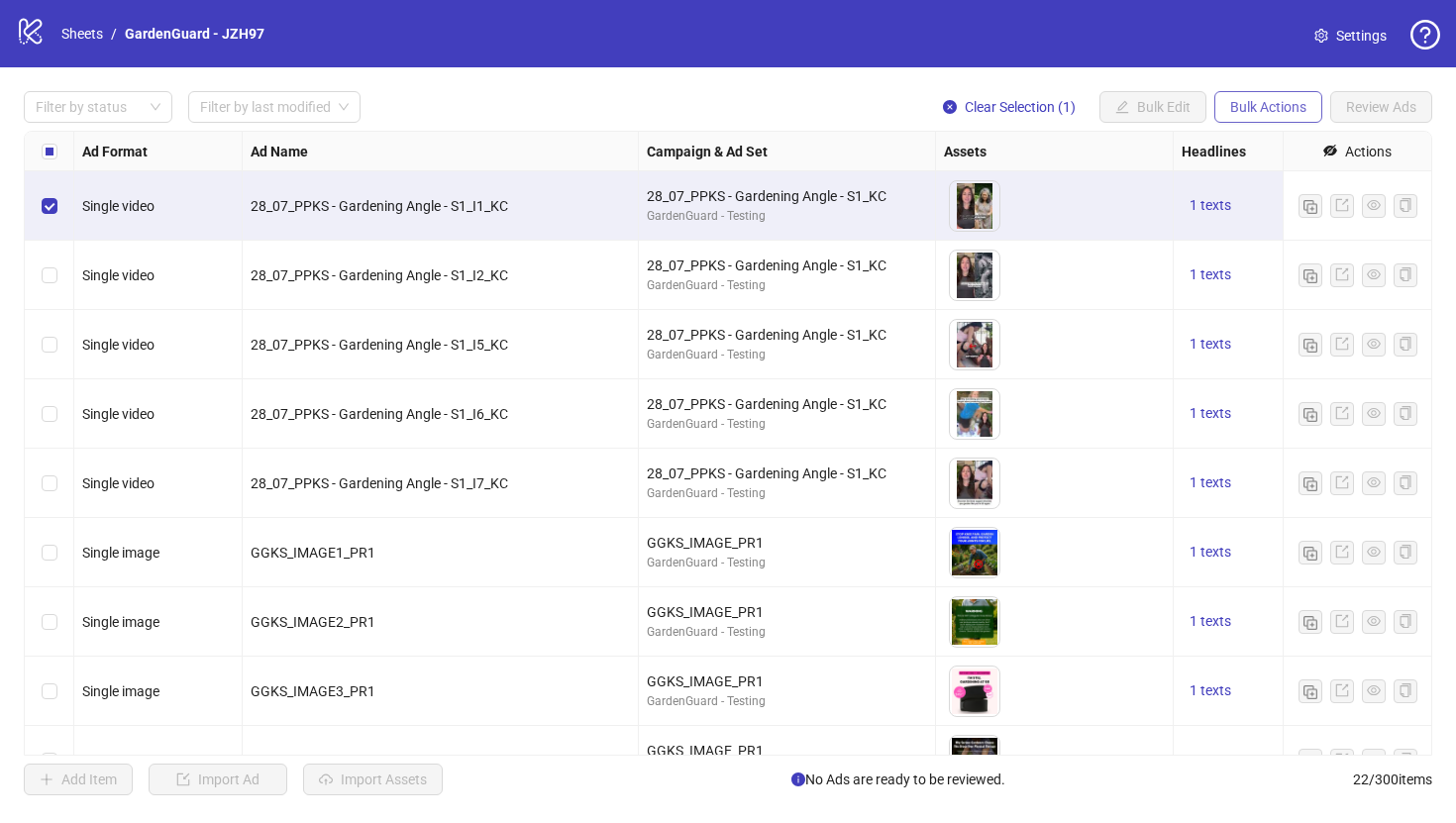 click on "Bulk Actions" at bounding box center [1268, 107] 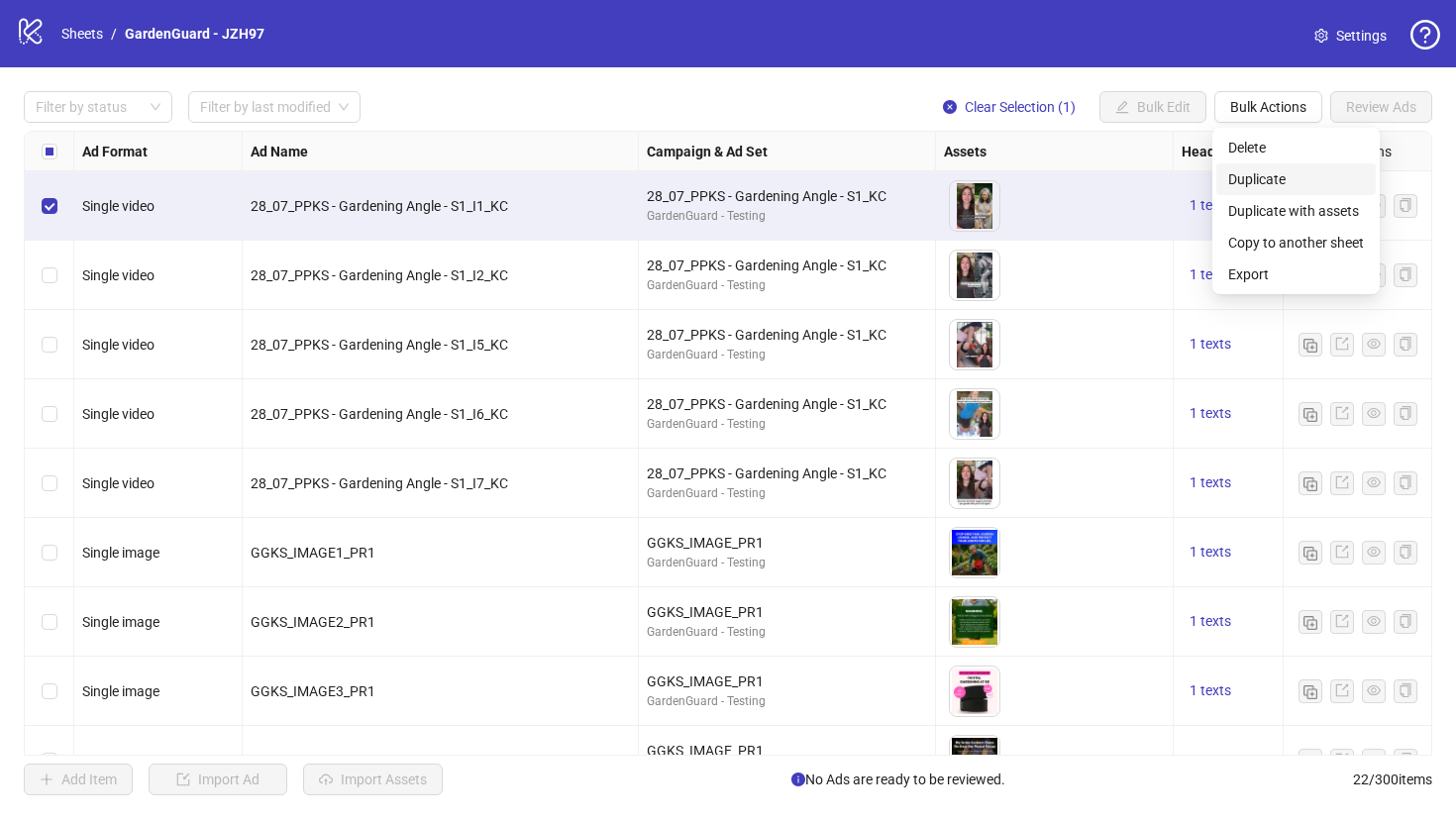 click on "Duplicate" at bounding box center (1296, 179) 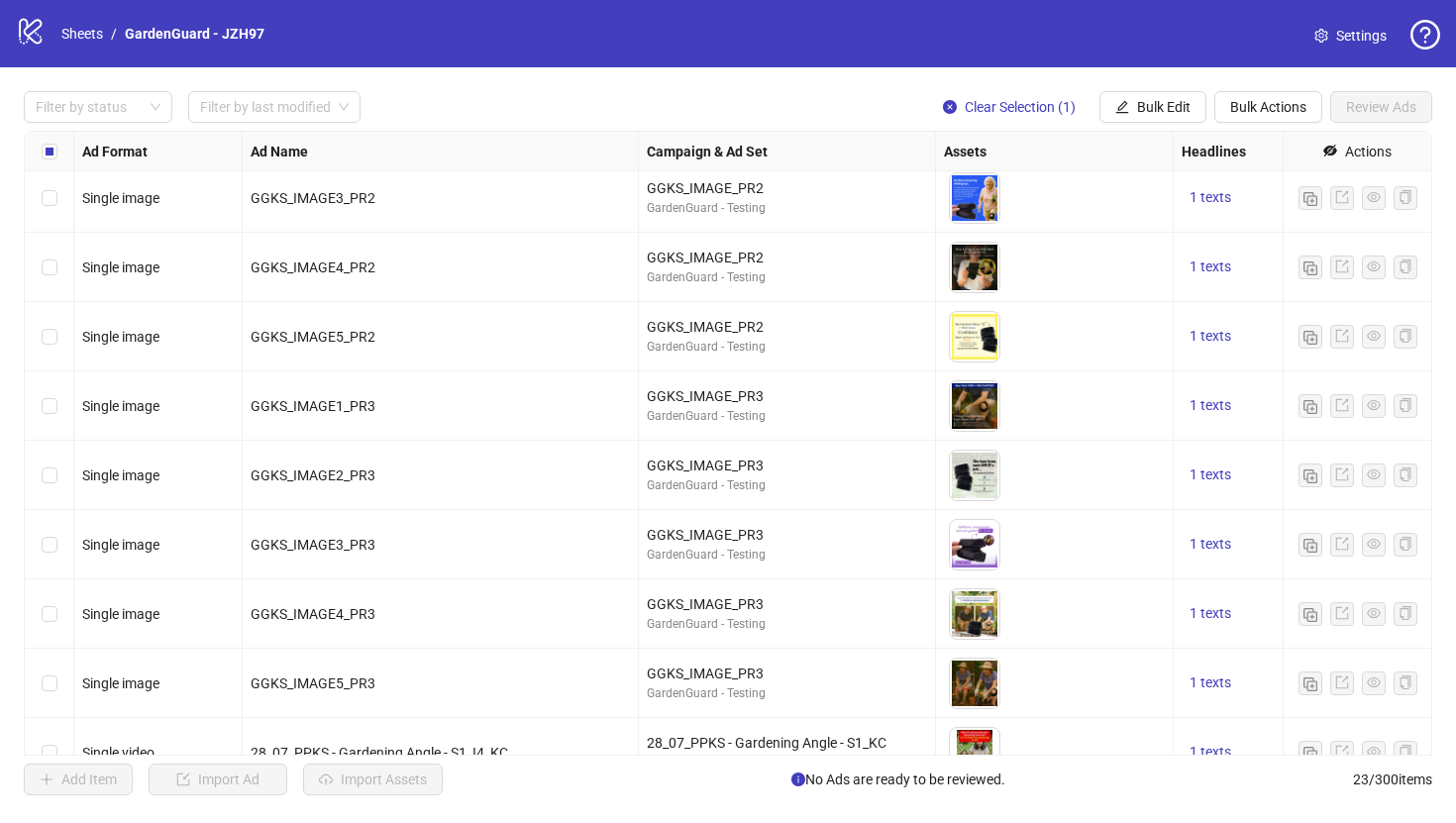 scroll, scrollTop: 1011, scrollLeft: 0, axis: vertical 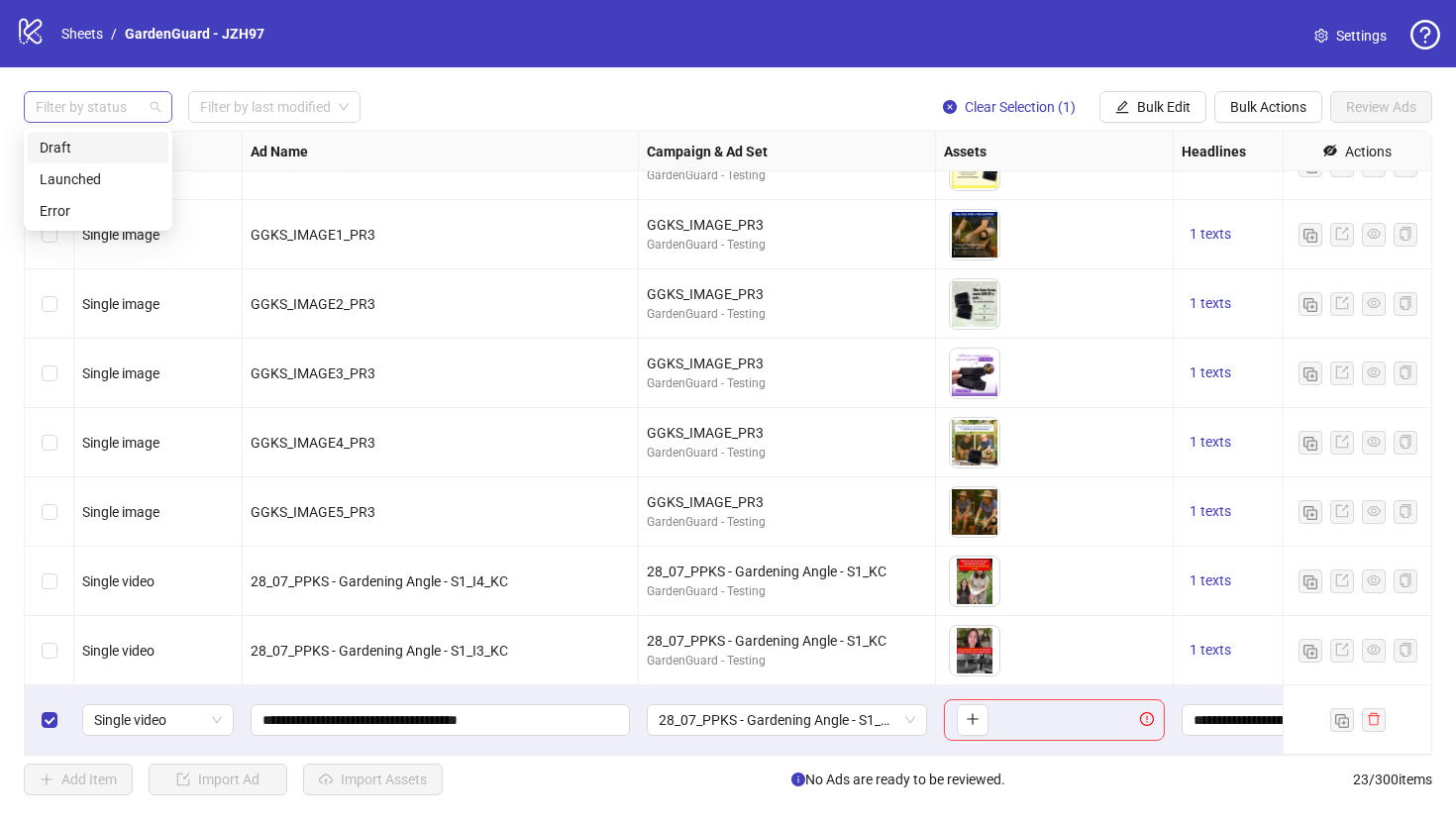 click at bounding box center [87, 107] 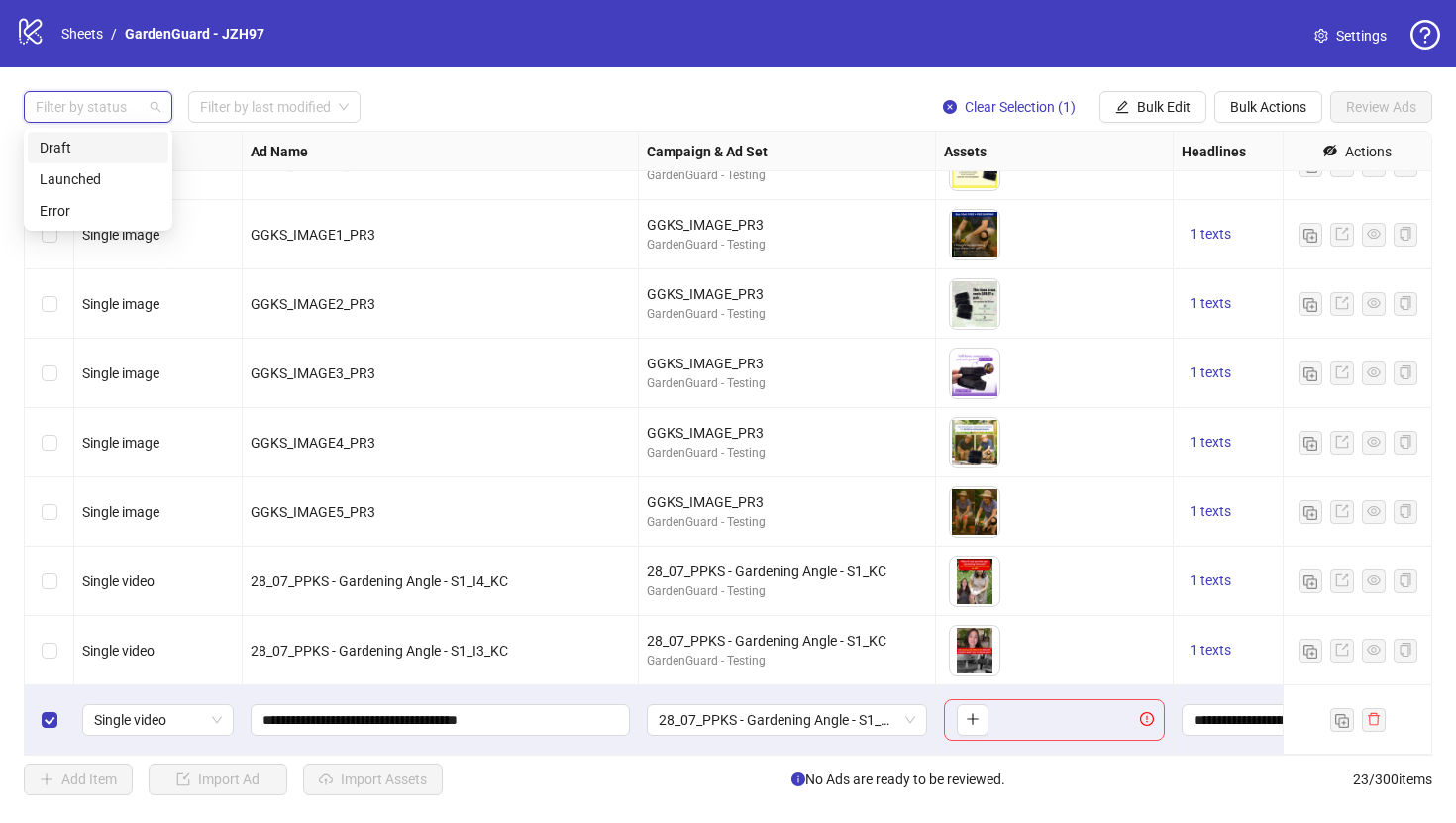click on "Draft" at bounding box center (98, 148) 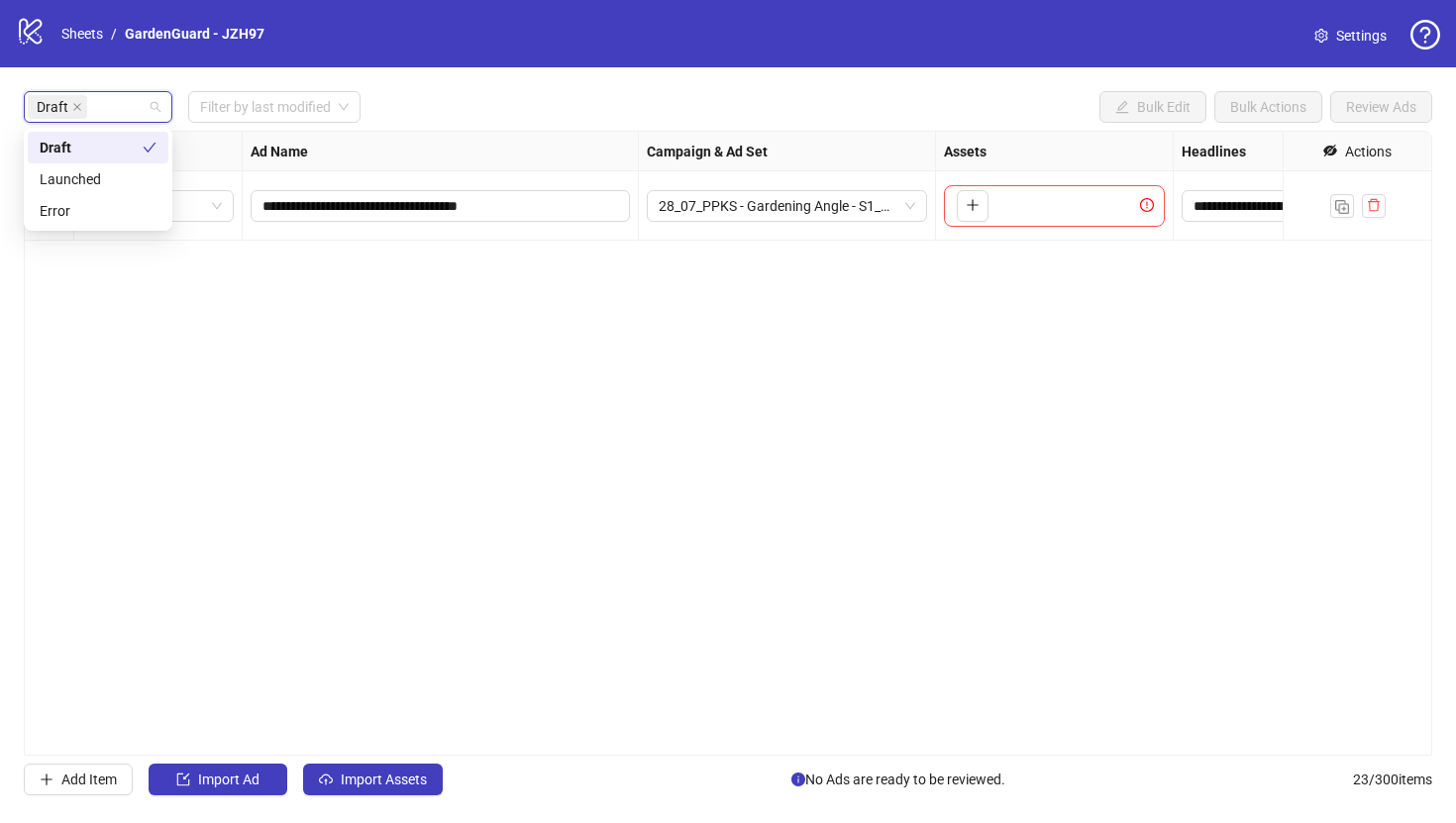 scroll, scrollTop: 0, scrollLeft: 0, axis: both 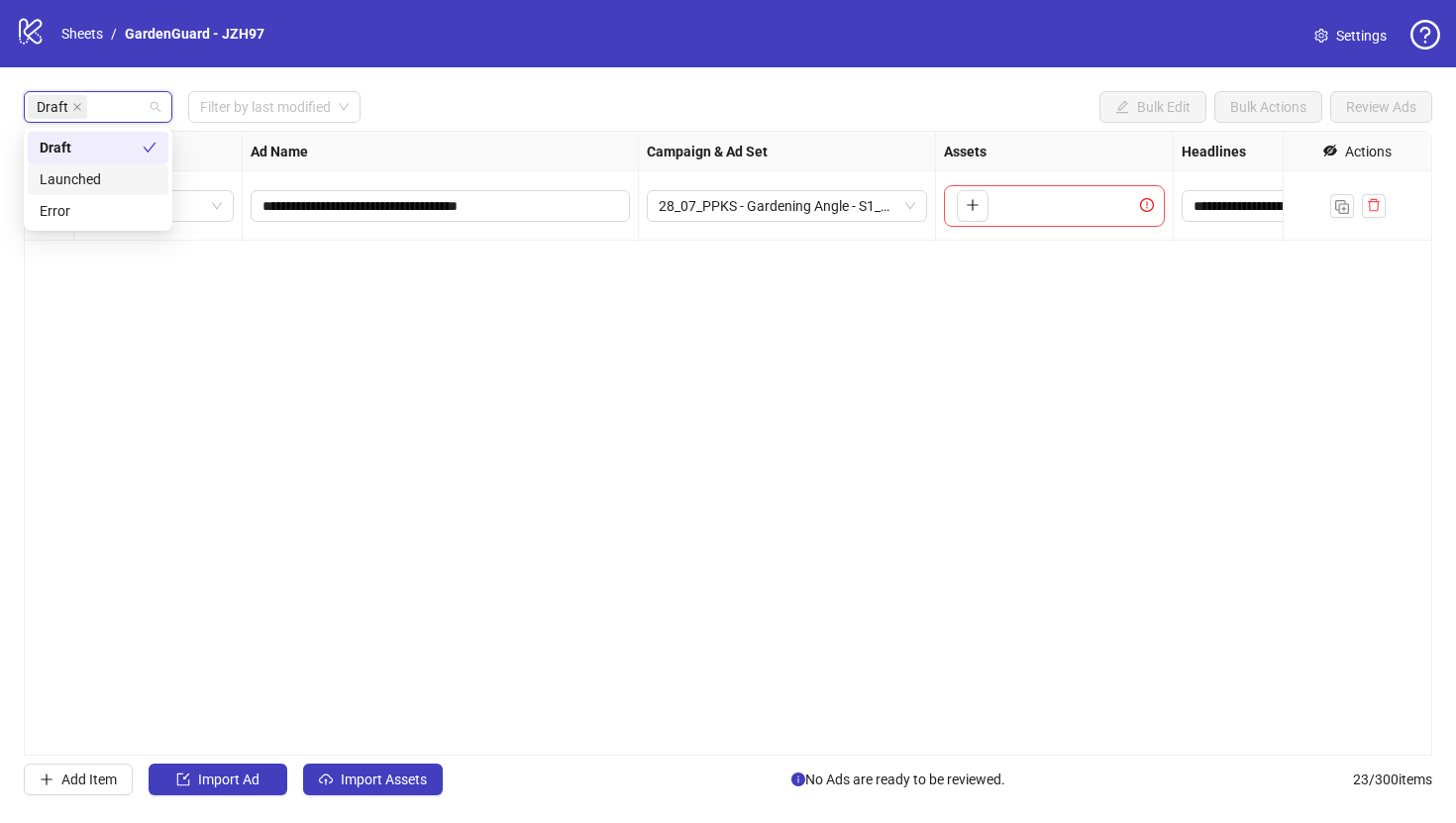 click on "**********" at bounding box center [728, 443] 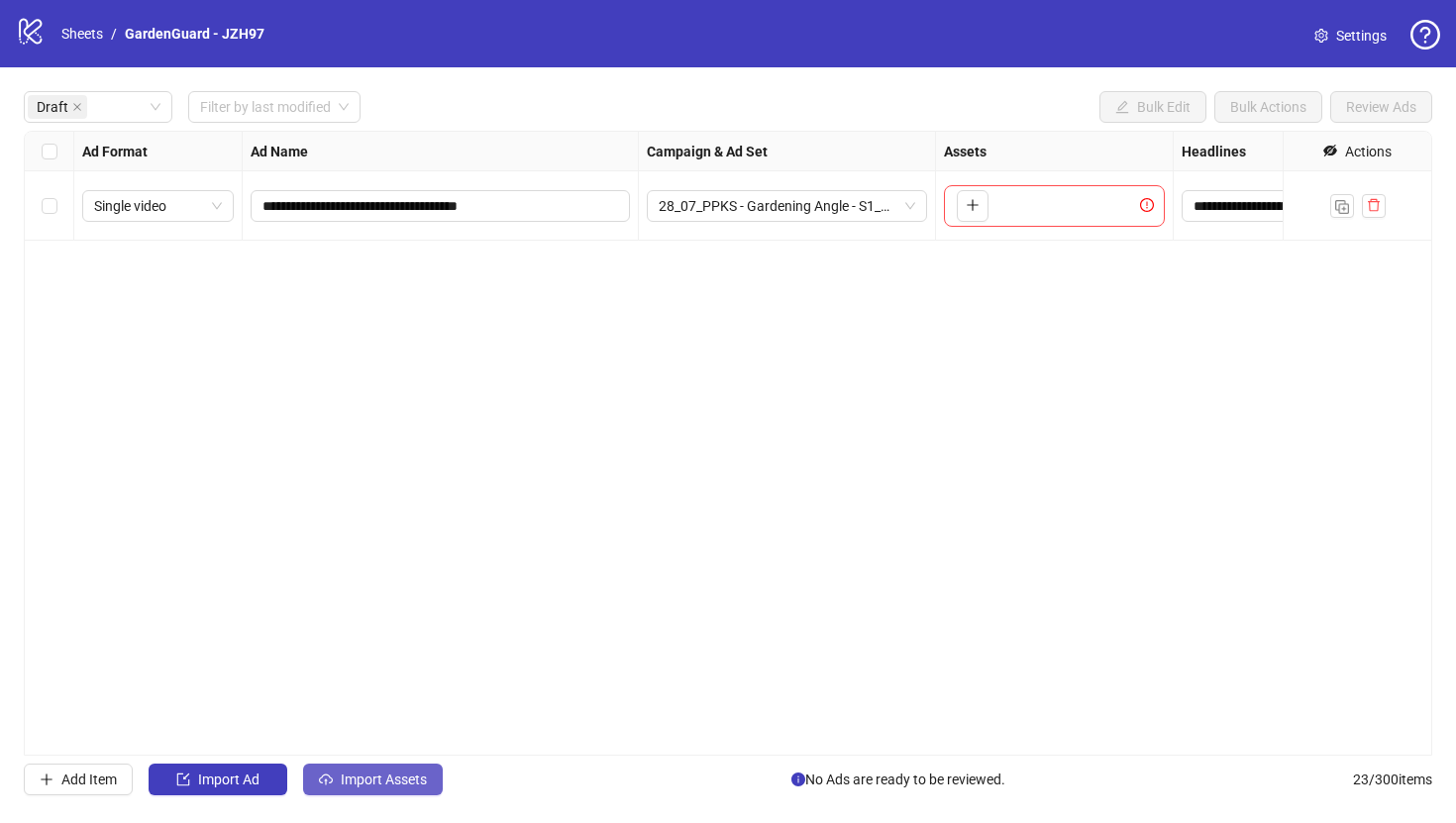 click on "Import Assets" at bounding box center (372, 779) 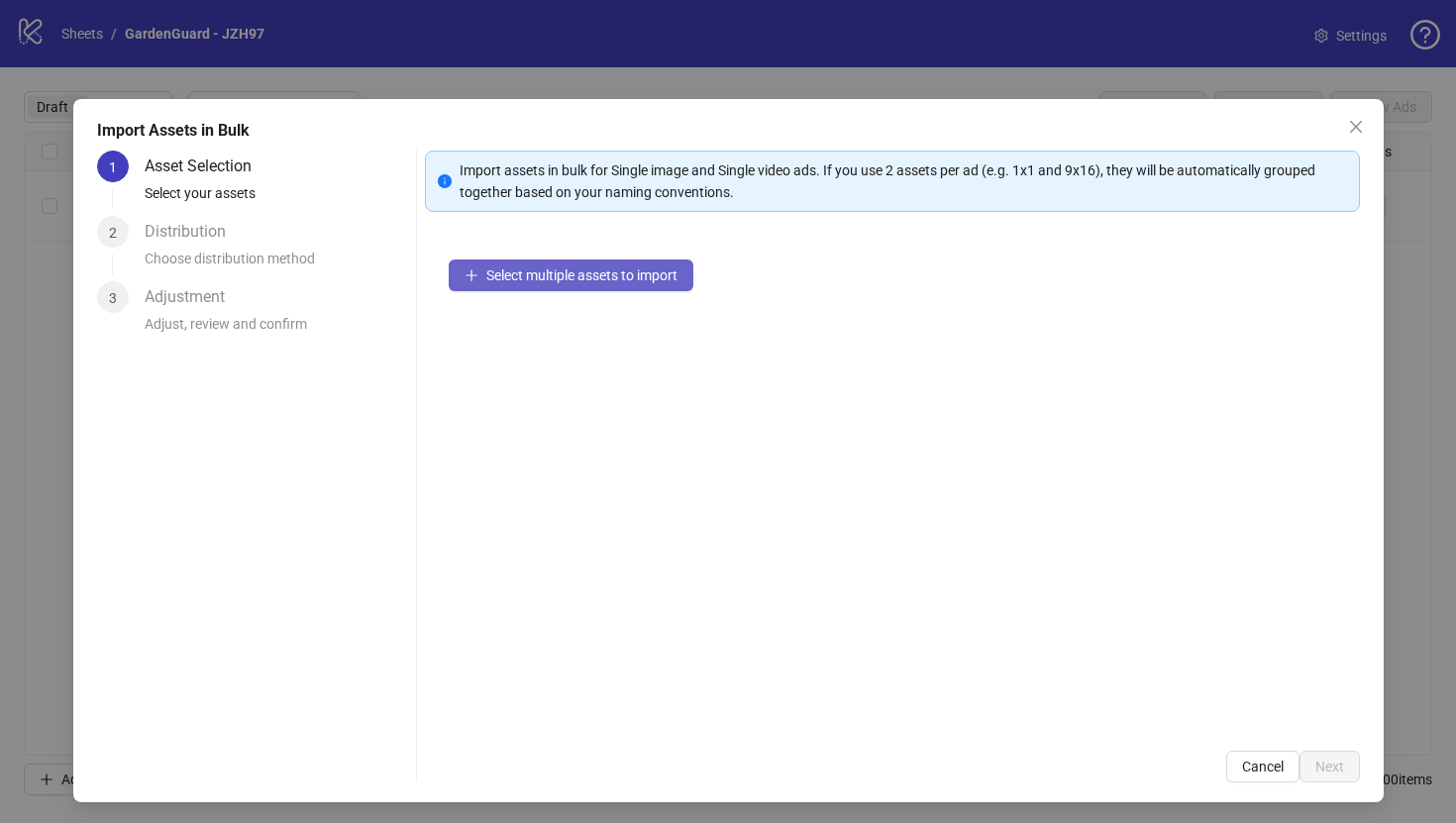 click on "Select multiple assets to import" at bounding box center [571, 275] 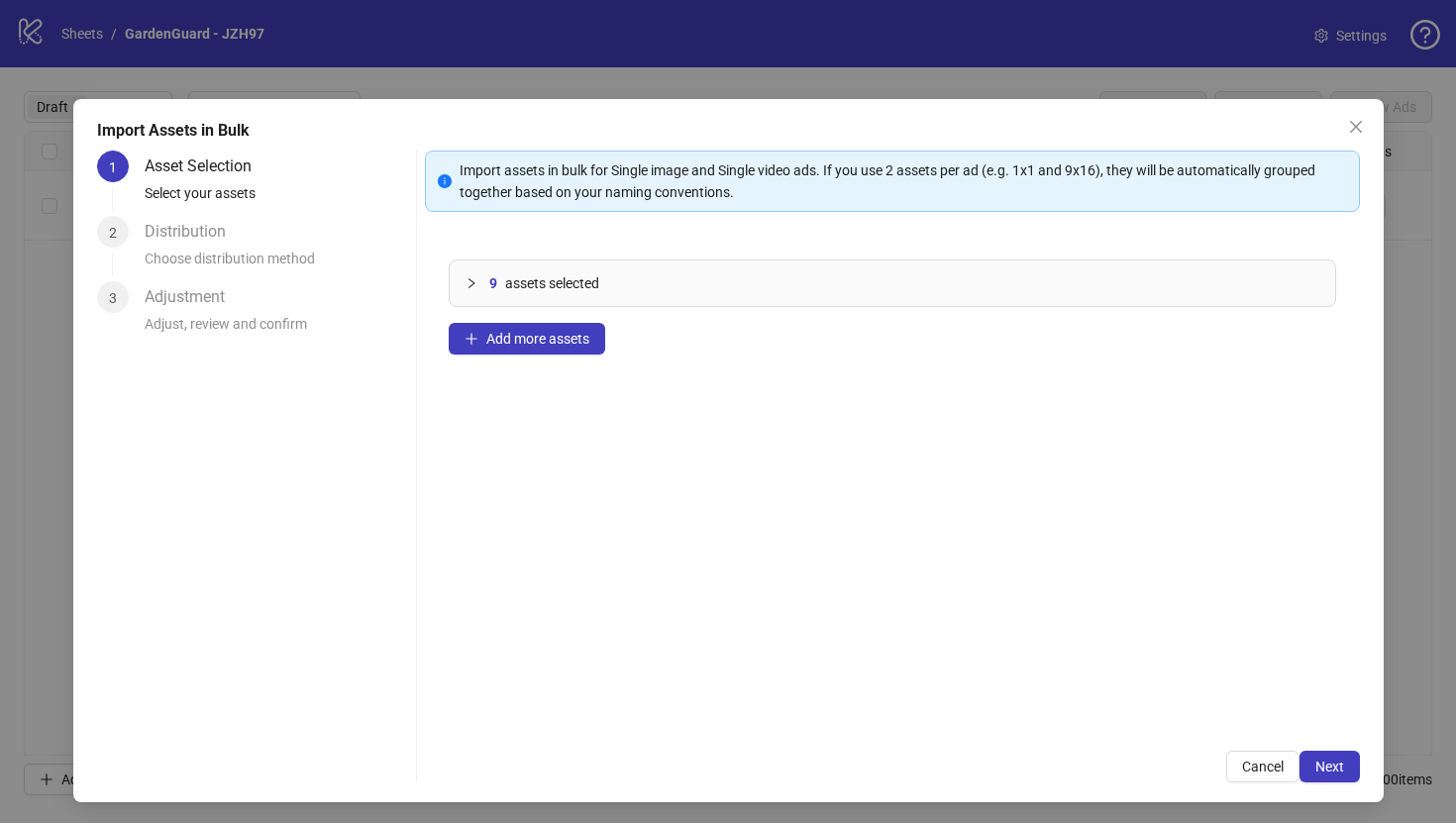 type 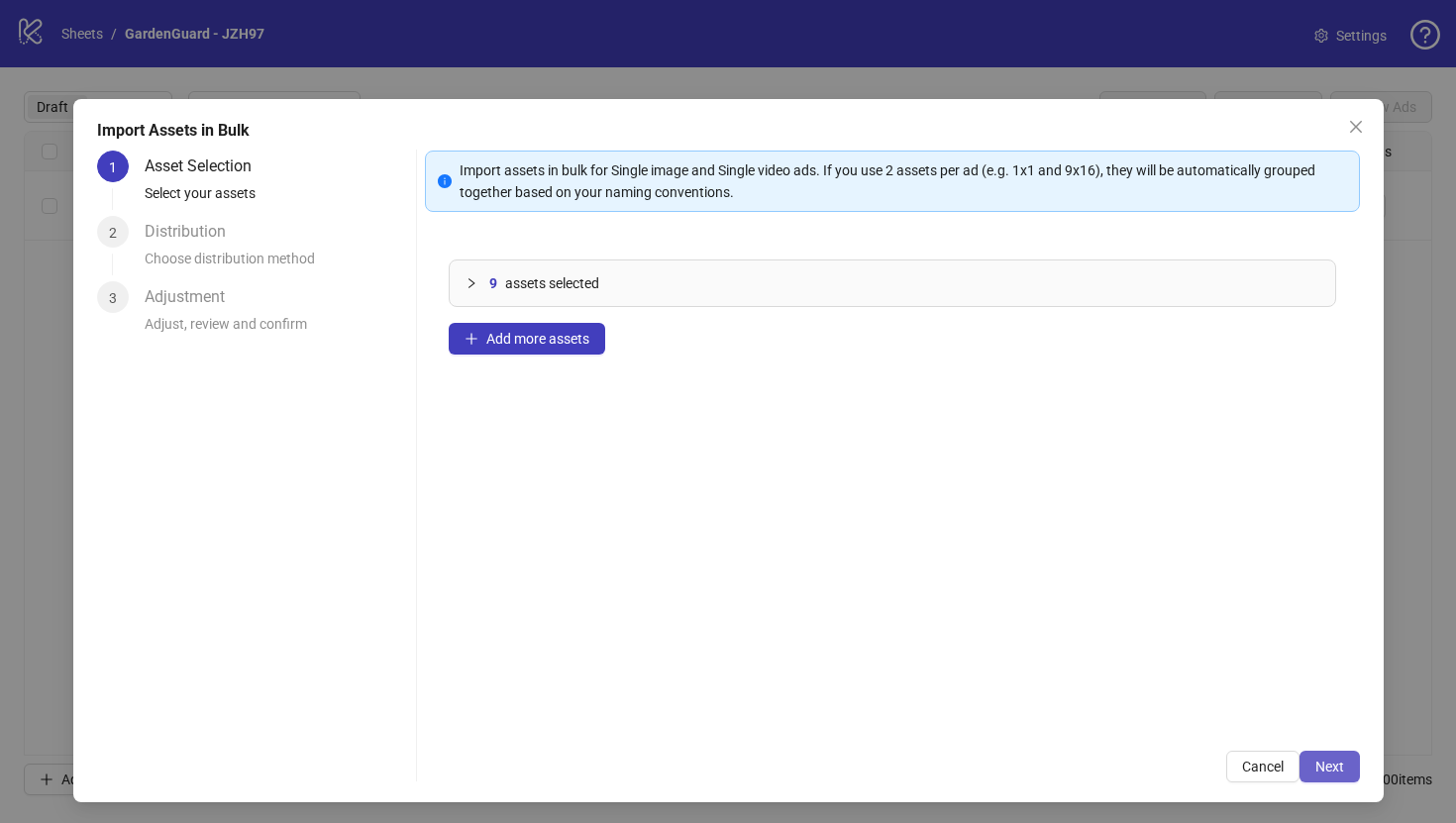 click on "Next" at bounding box center (1329, 767) 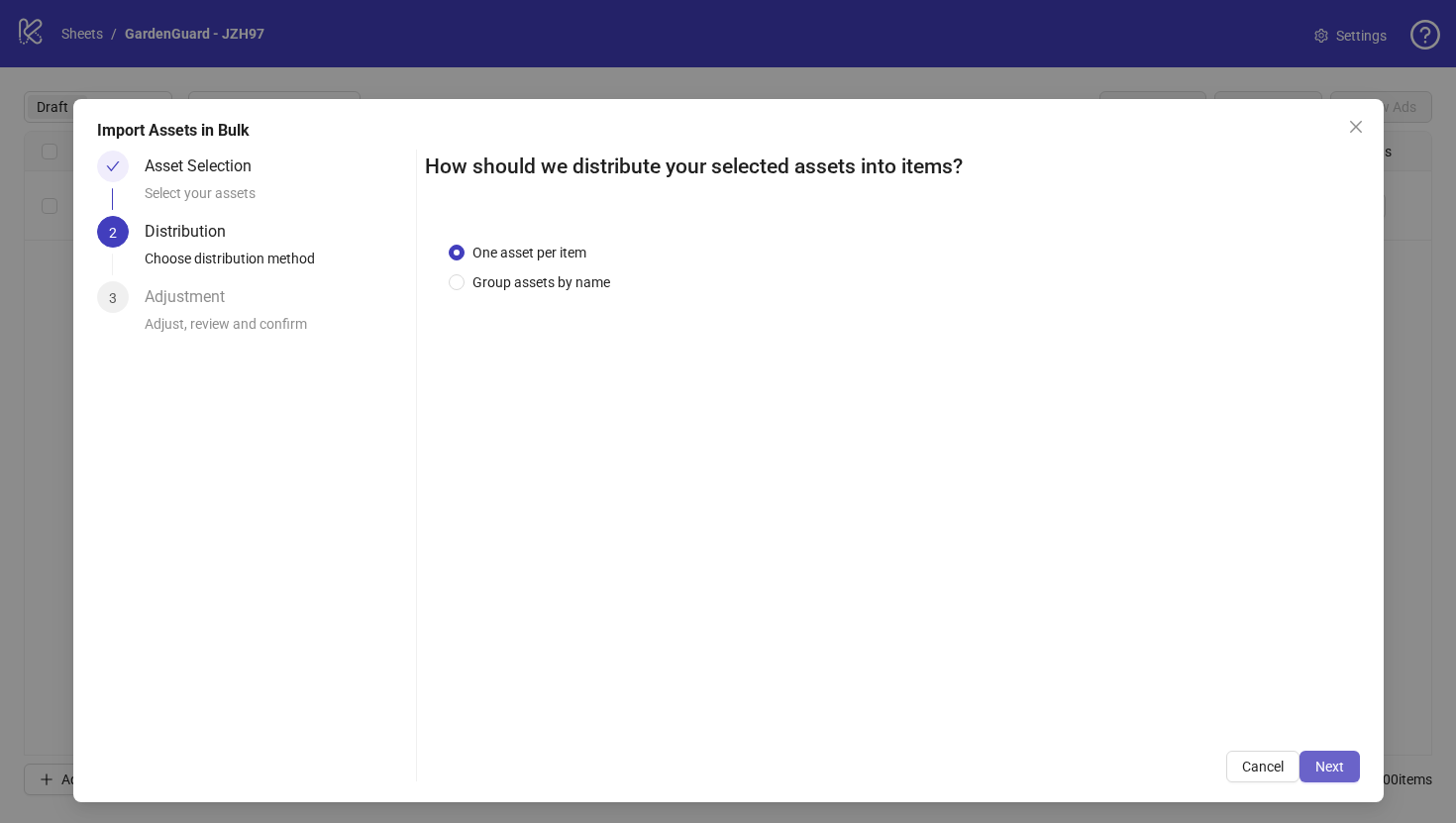 click on "Next" at bounding box center [1329, 767] 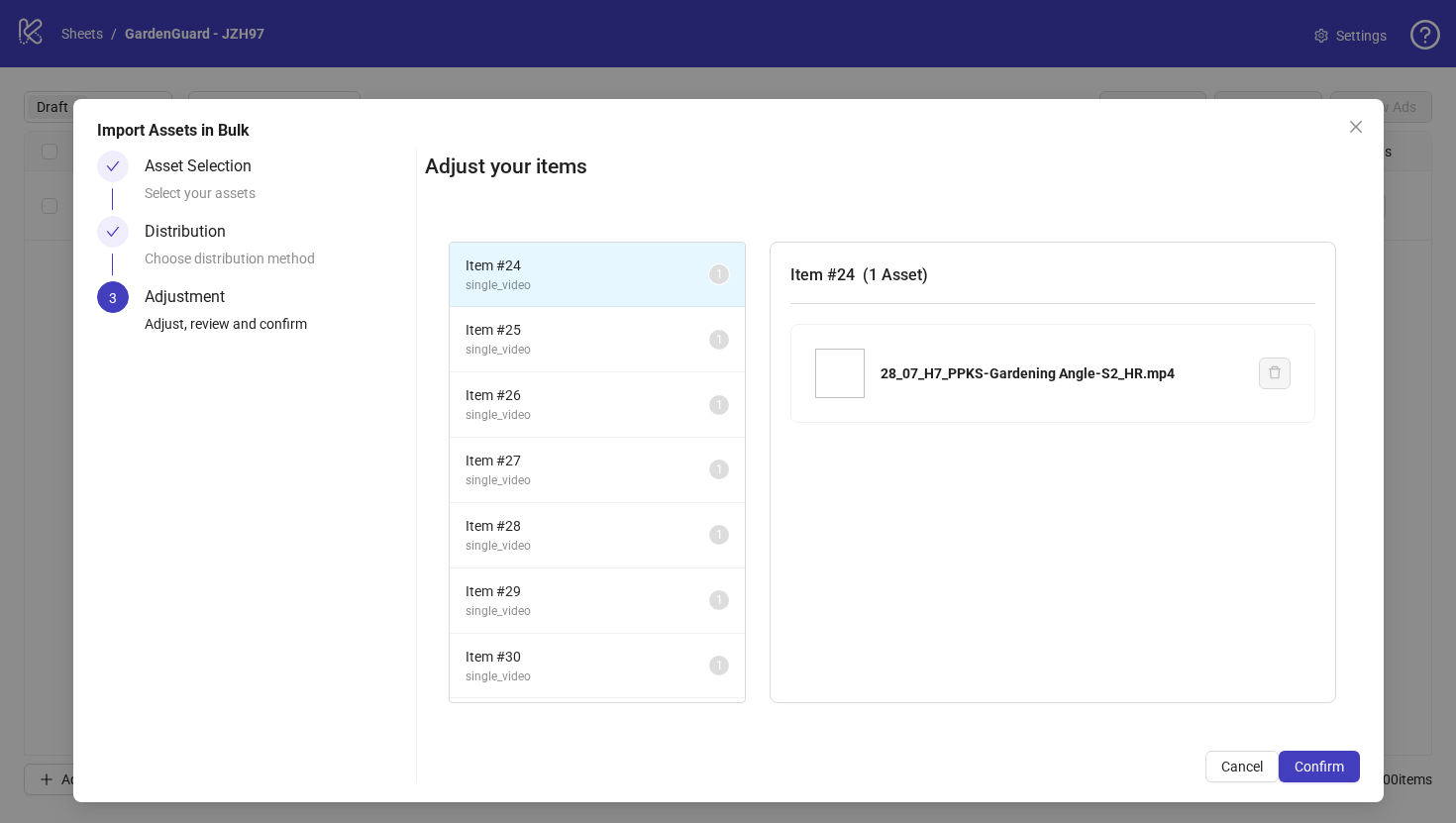 click on "Confirm" at bounding box center [1319, 767] 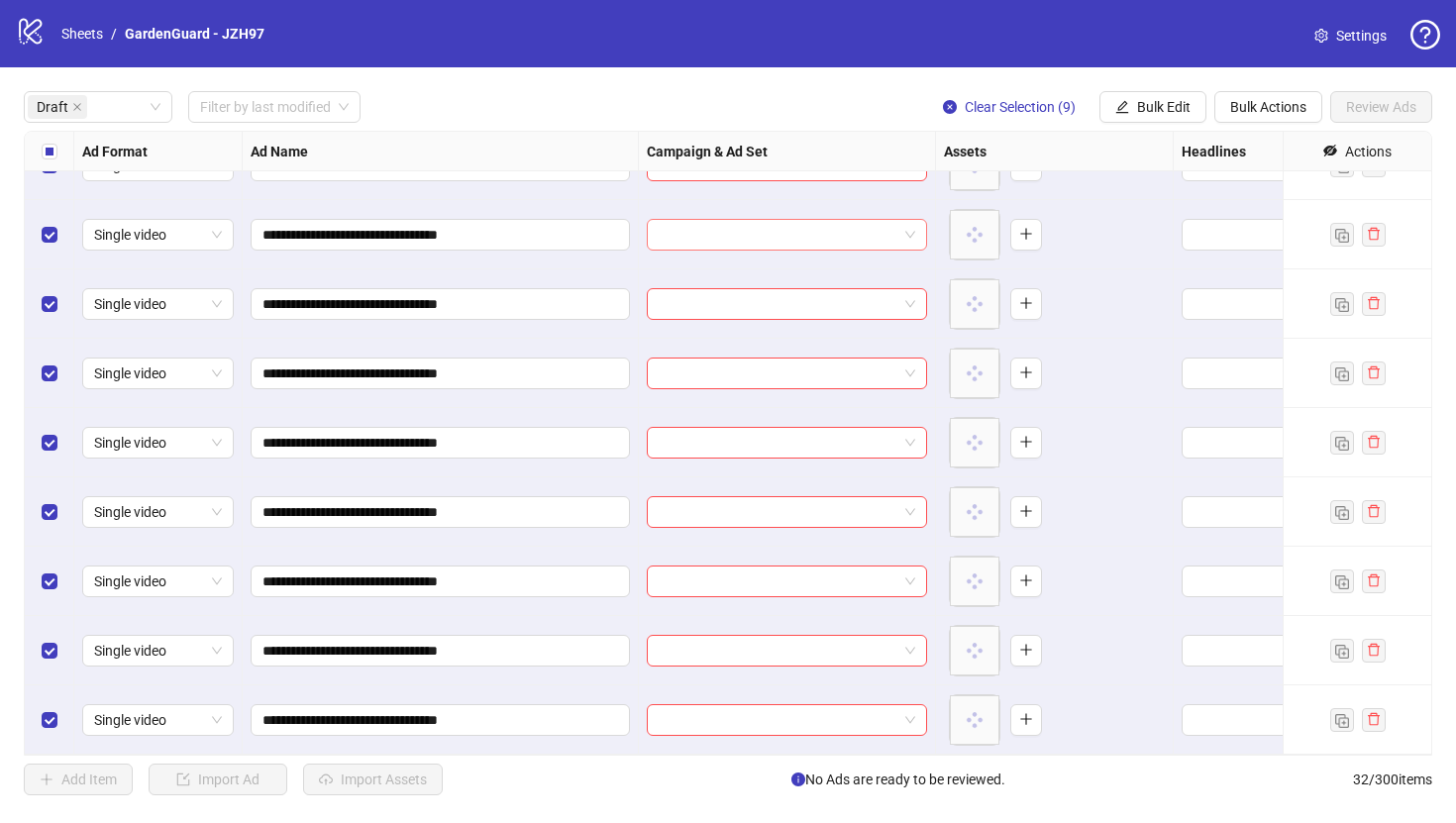 scroll, scrollTop: 0, scrollLeft: 0, axis: both 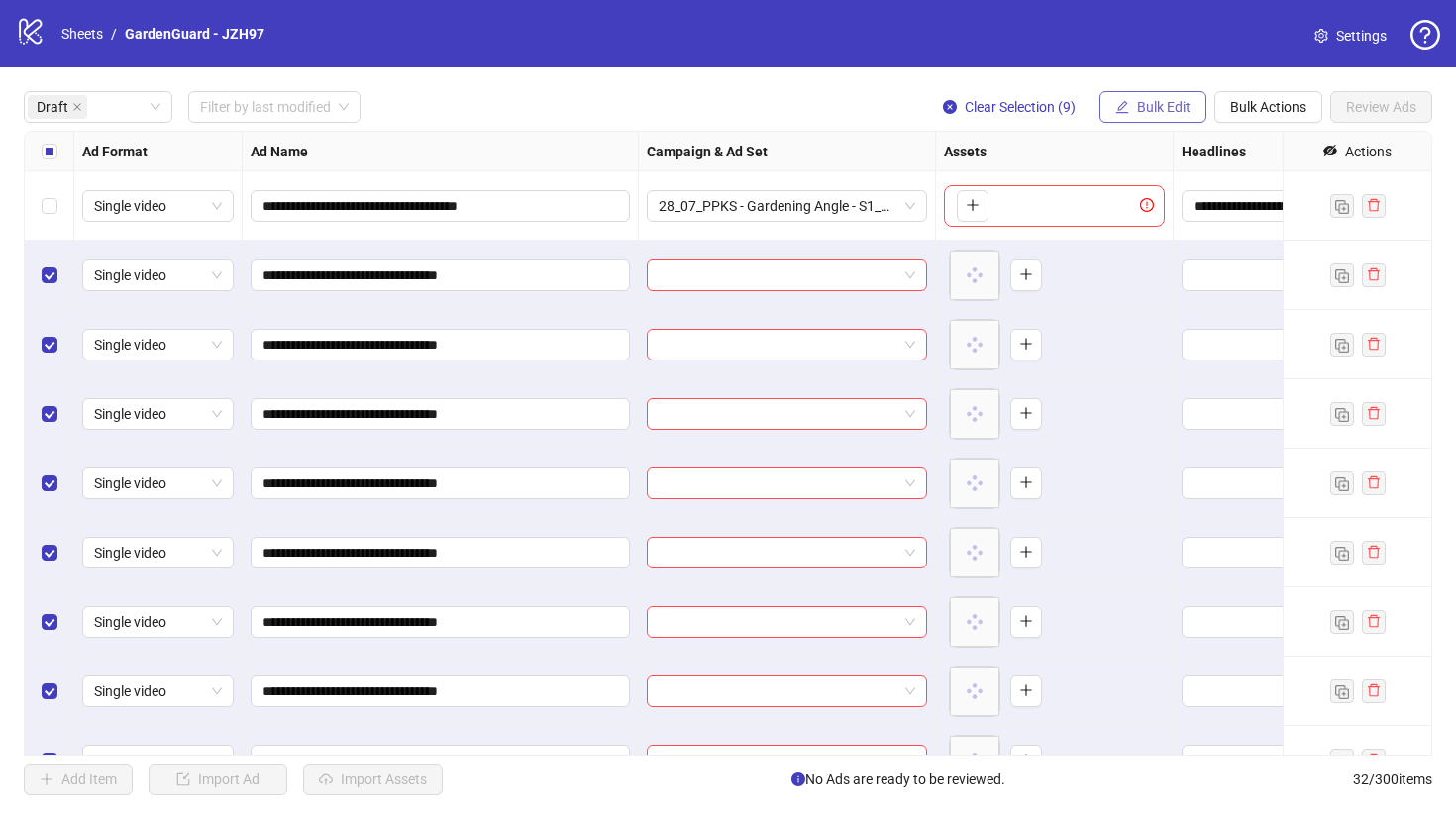 click on "Bulk Edit" at bounding box center [1164, 107] 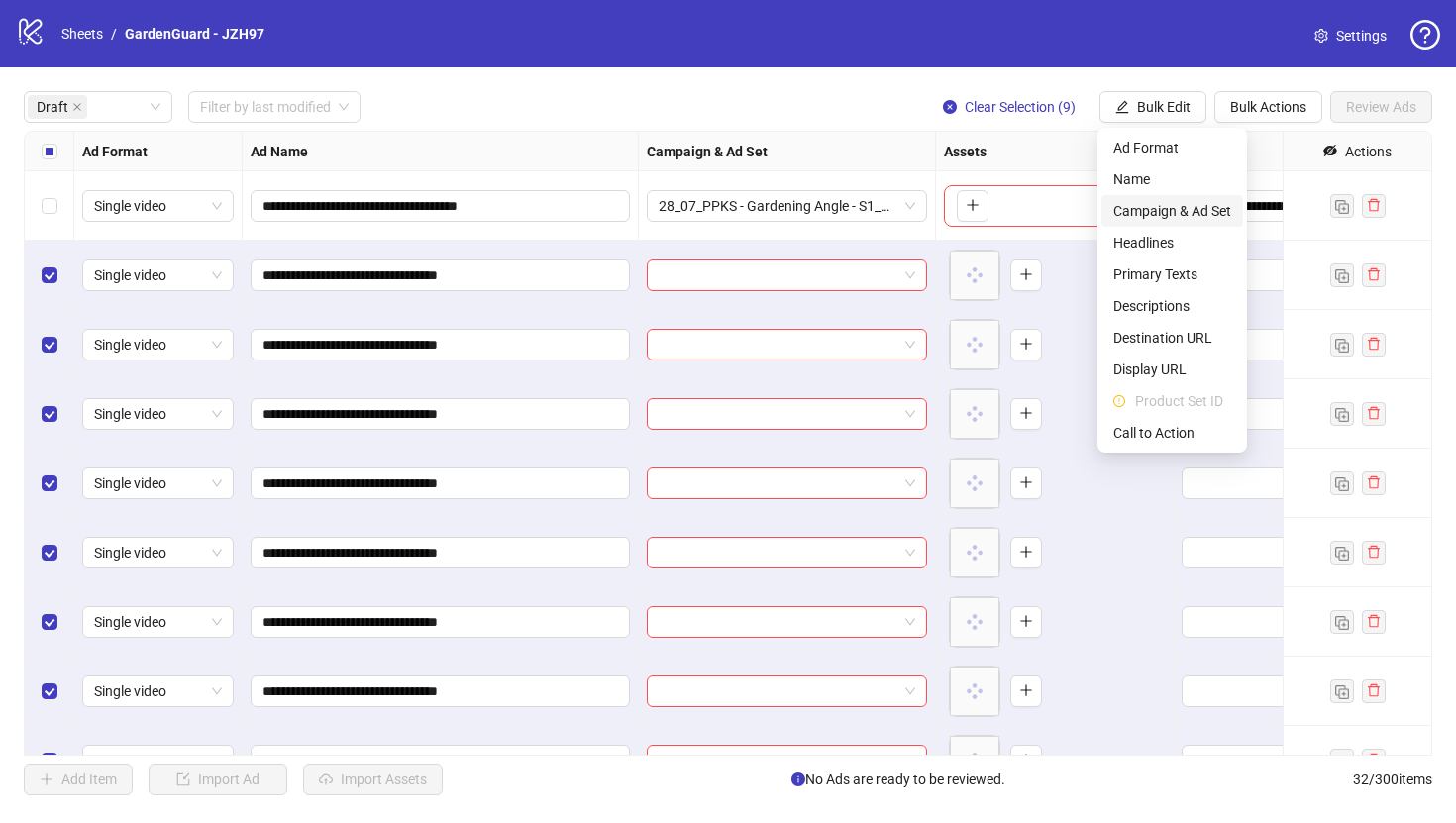 click on "Campaign & Ad Set" at bounding box center [1172, 211] 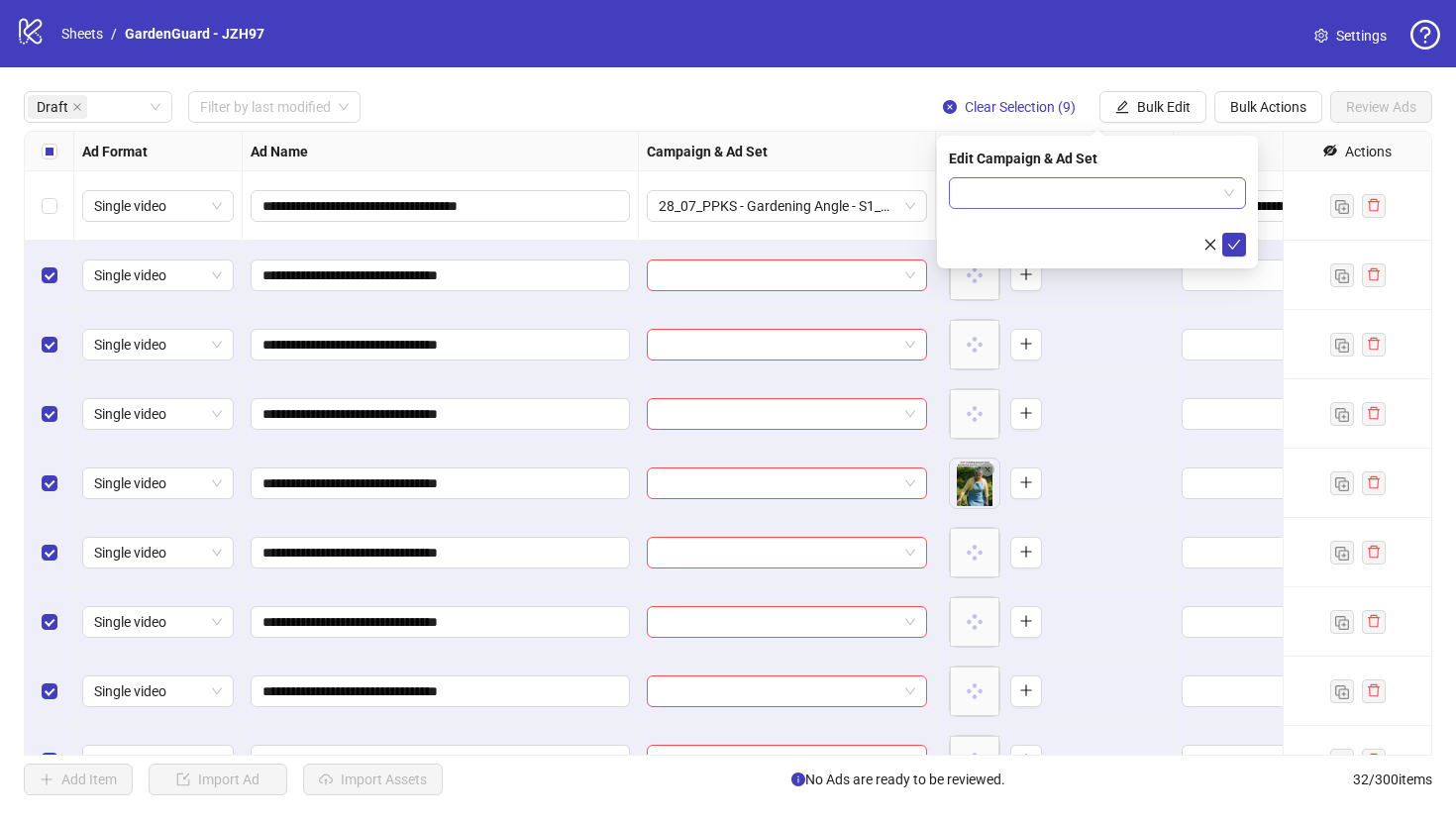 click at bounding box center [1089, 193] 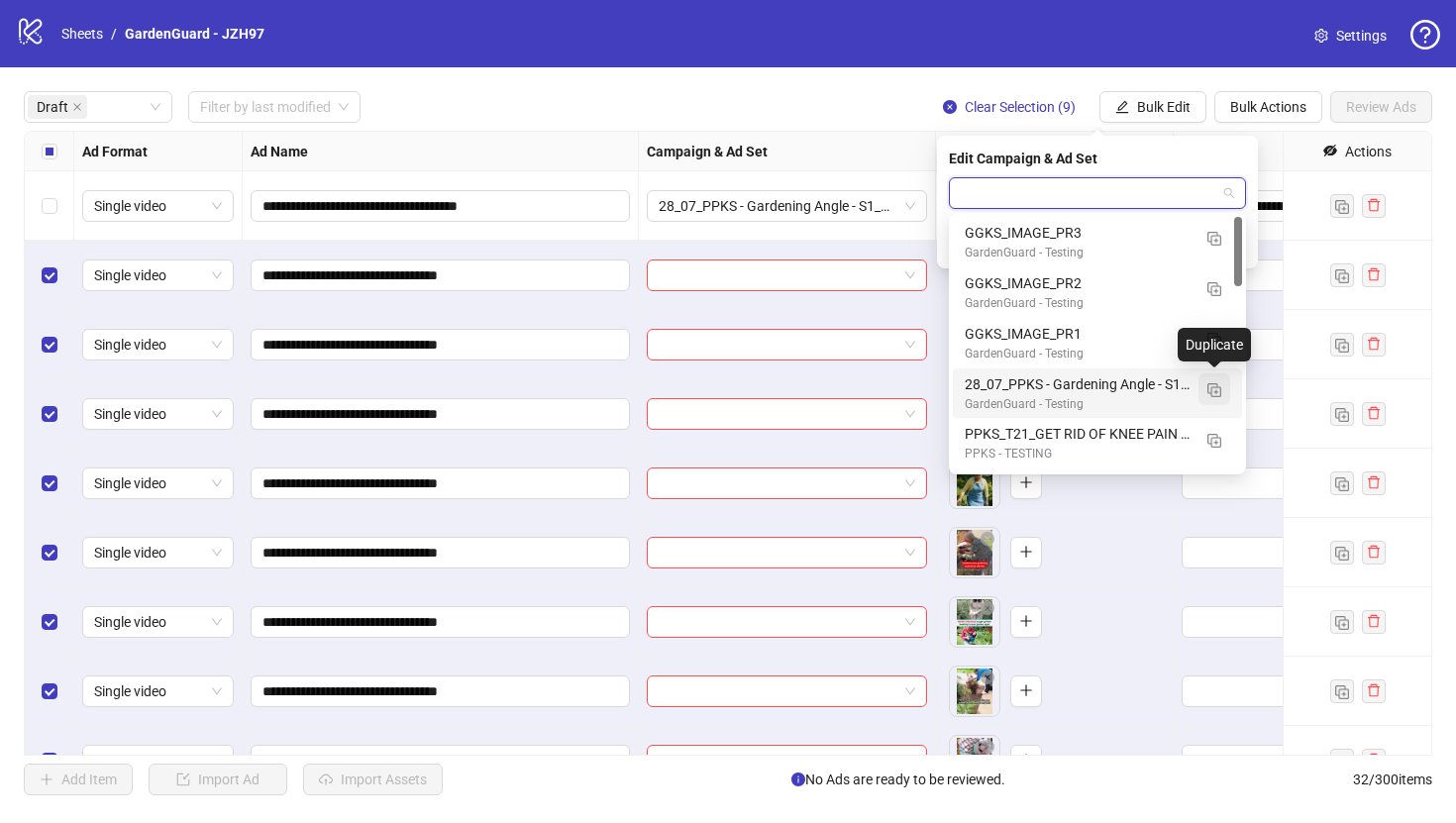click at bounding box center (1214, 390) 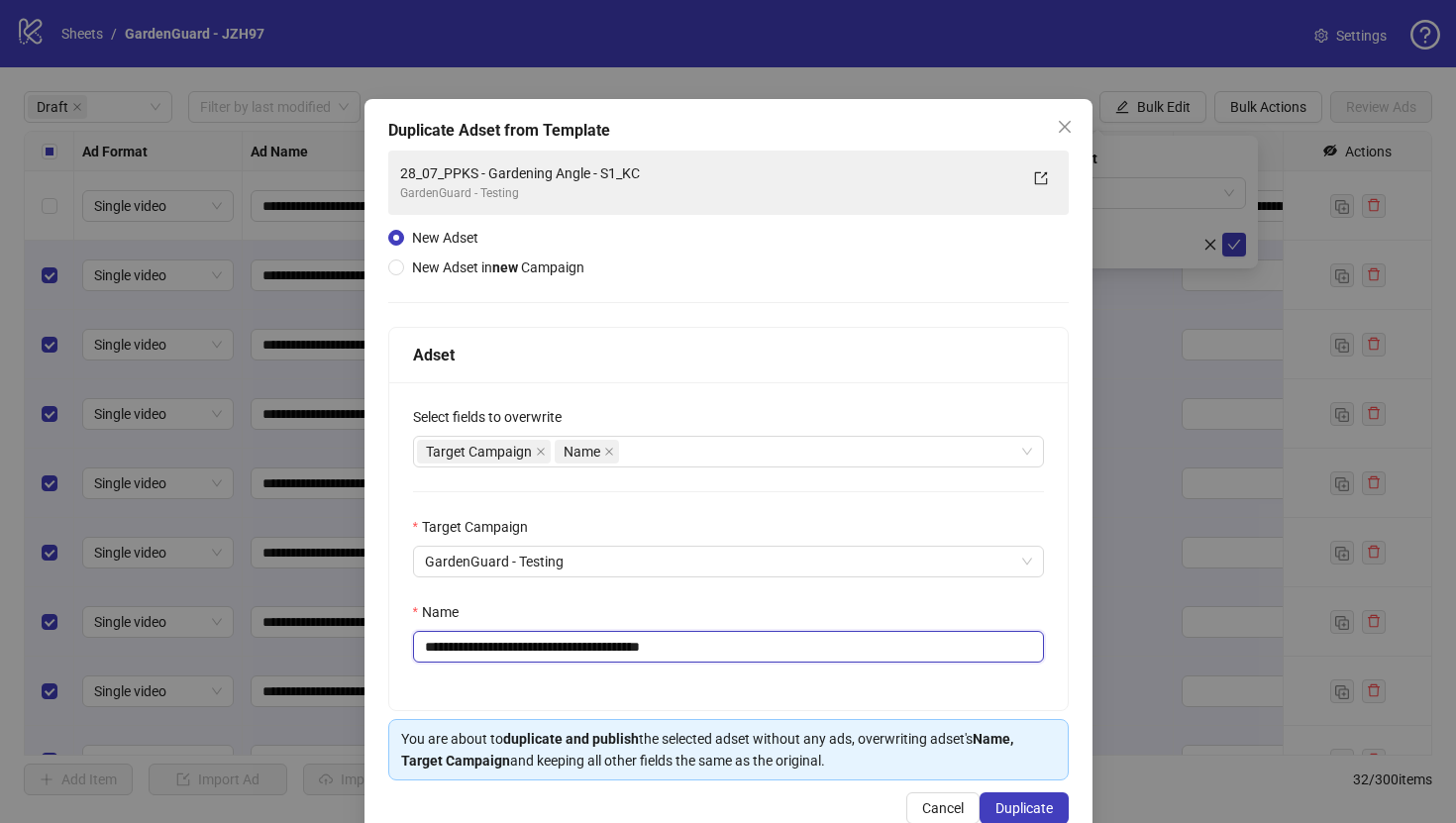 click on "**********" at bounding box center [728, 647] 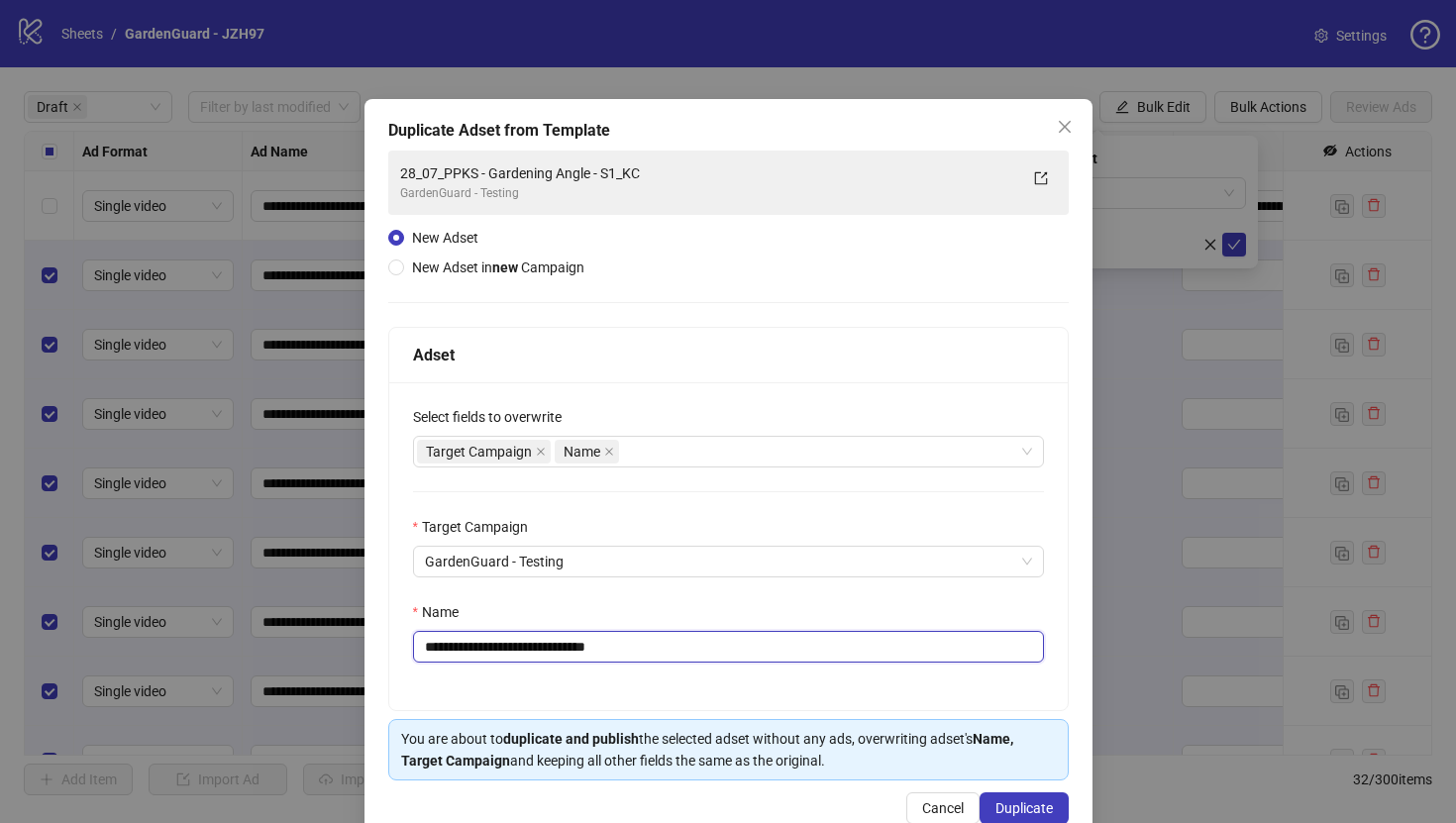 scroll, scrollTop: 46, scrollLeft: 0, axis: vertical 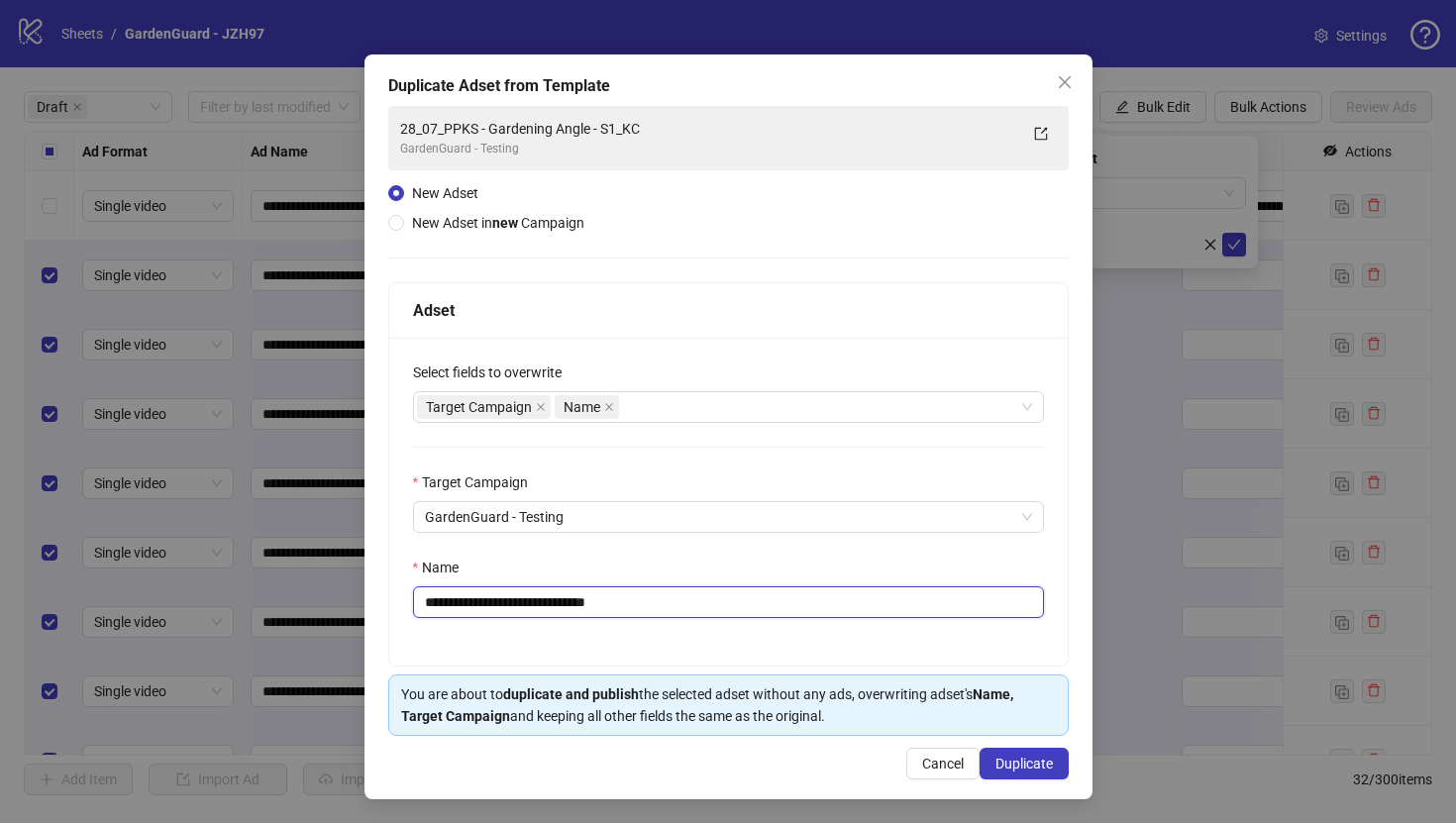 type on "**********" 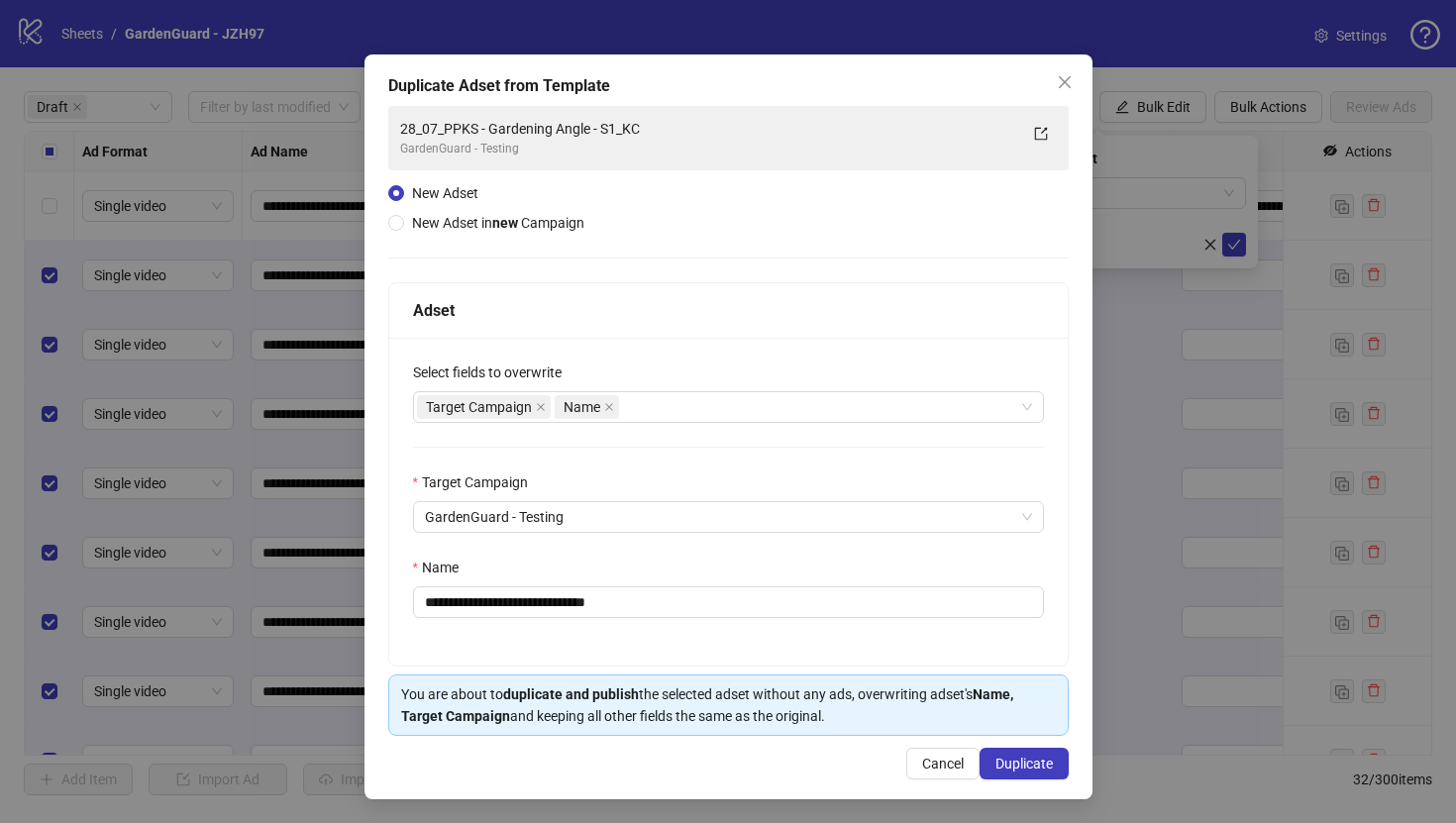 click on "**********" at bounding box center [728, 427] 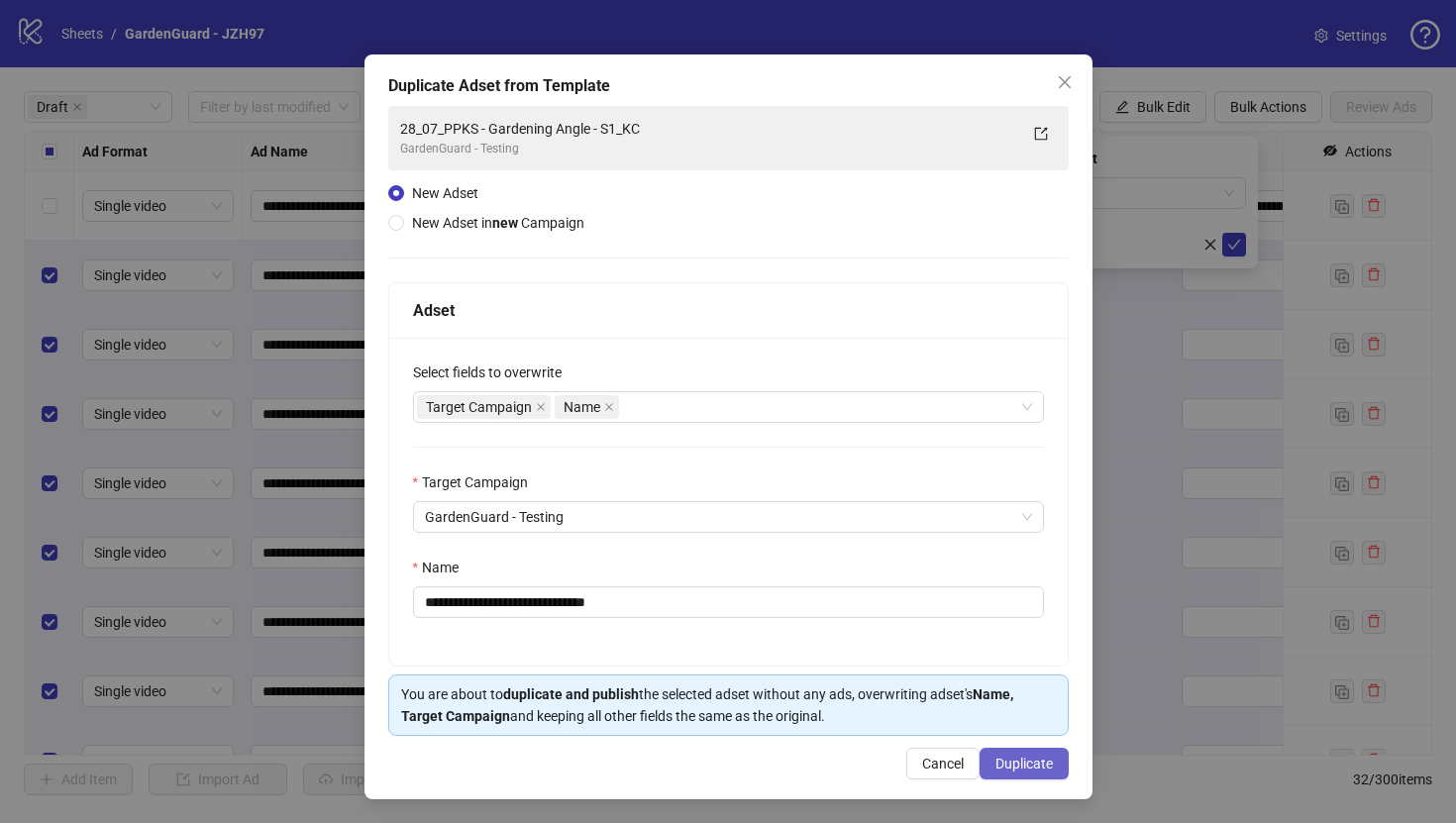 click on "Duplicate" at bounding box center (1024, 764) 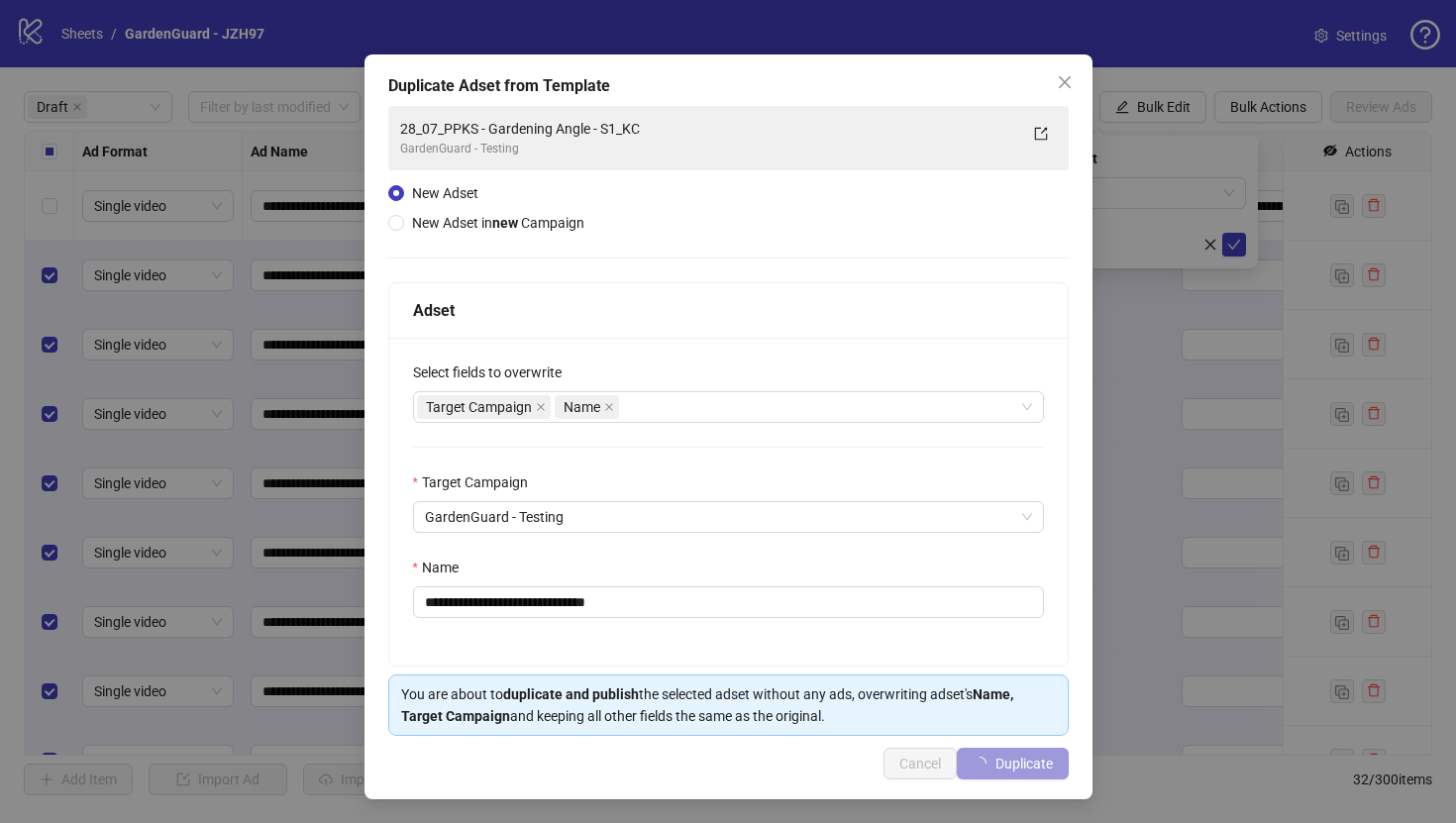 type 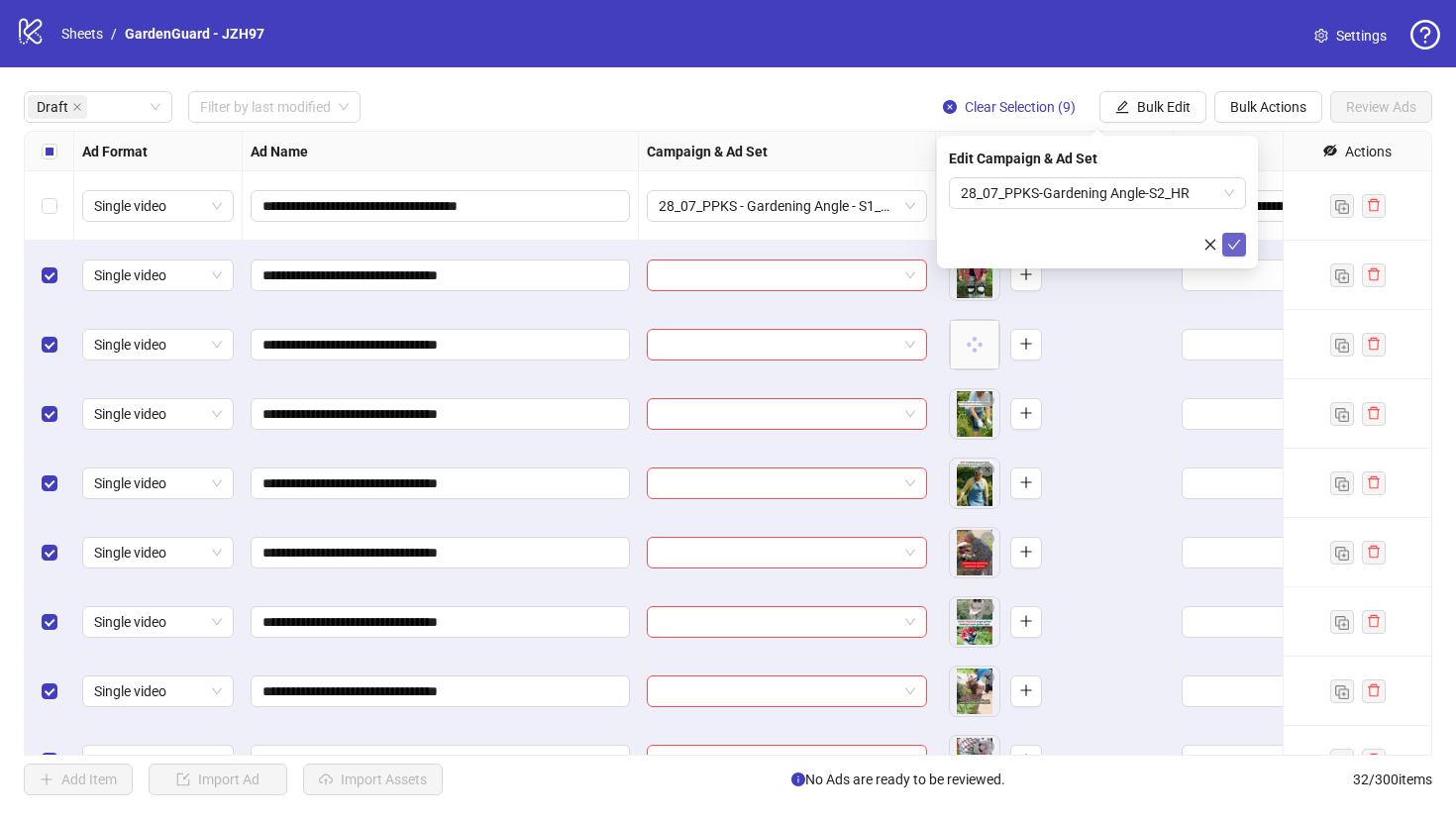 click 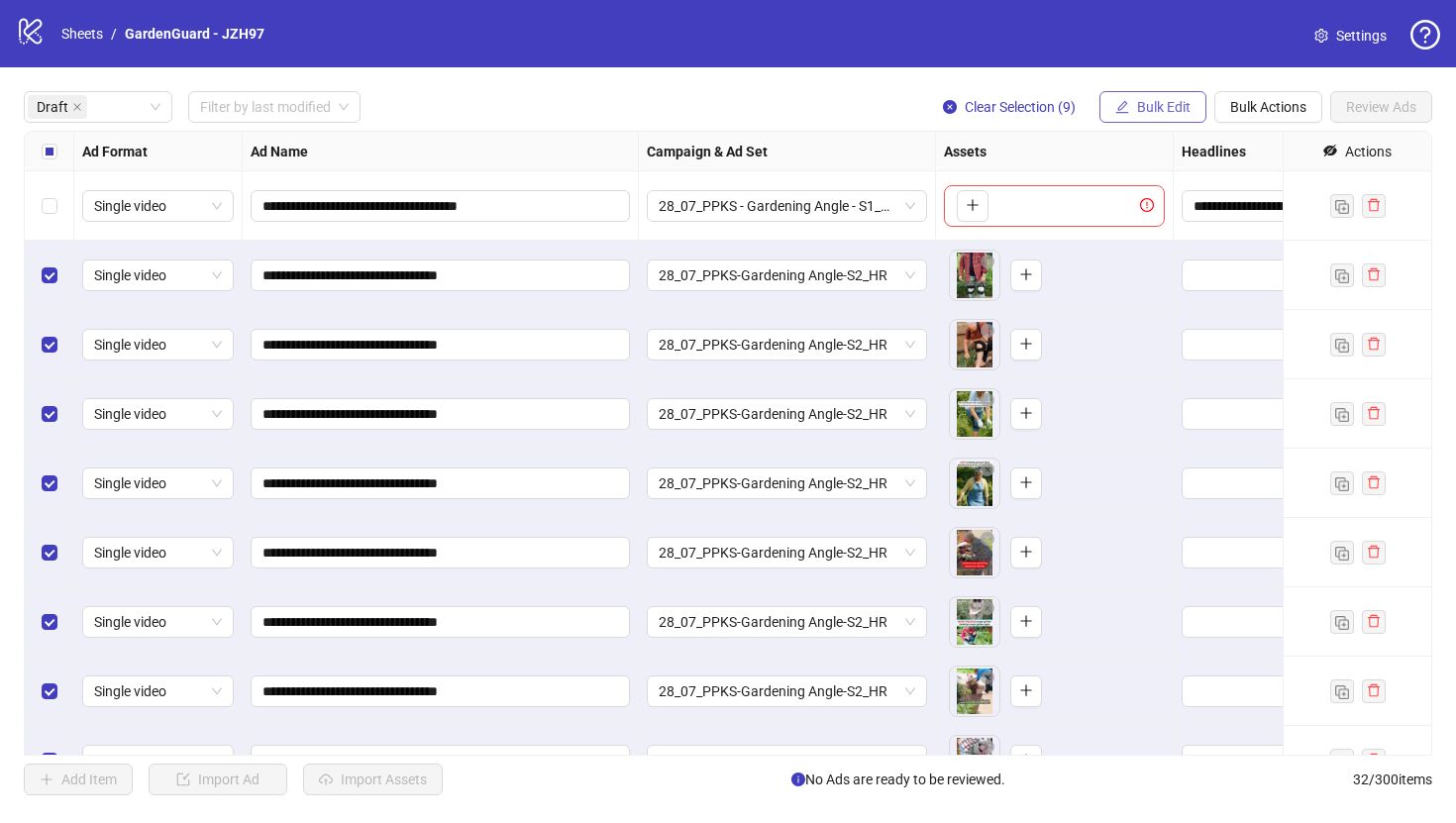 click on "Bulk Edit" at bounding box center [1164, 107] 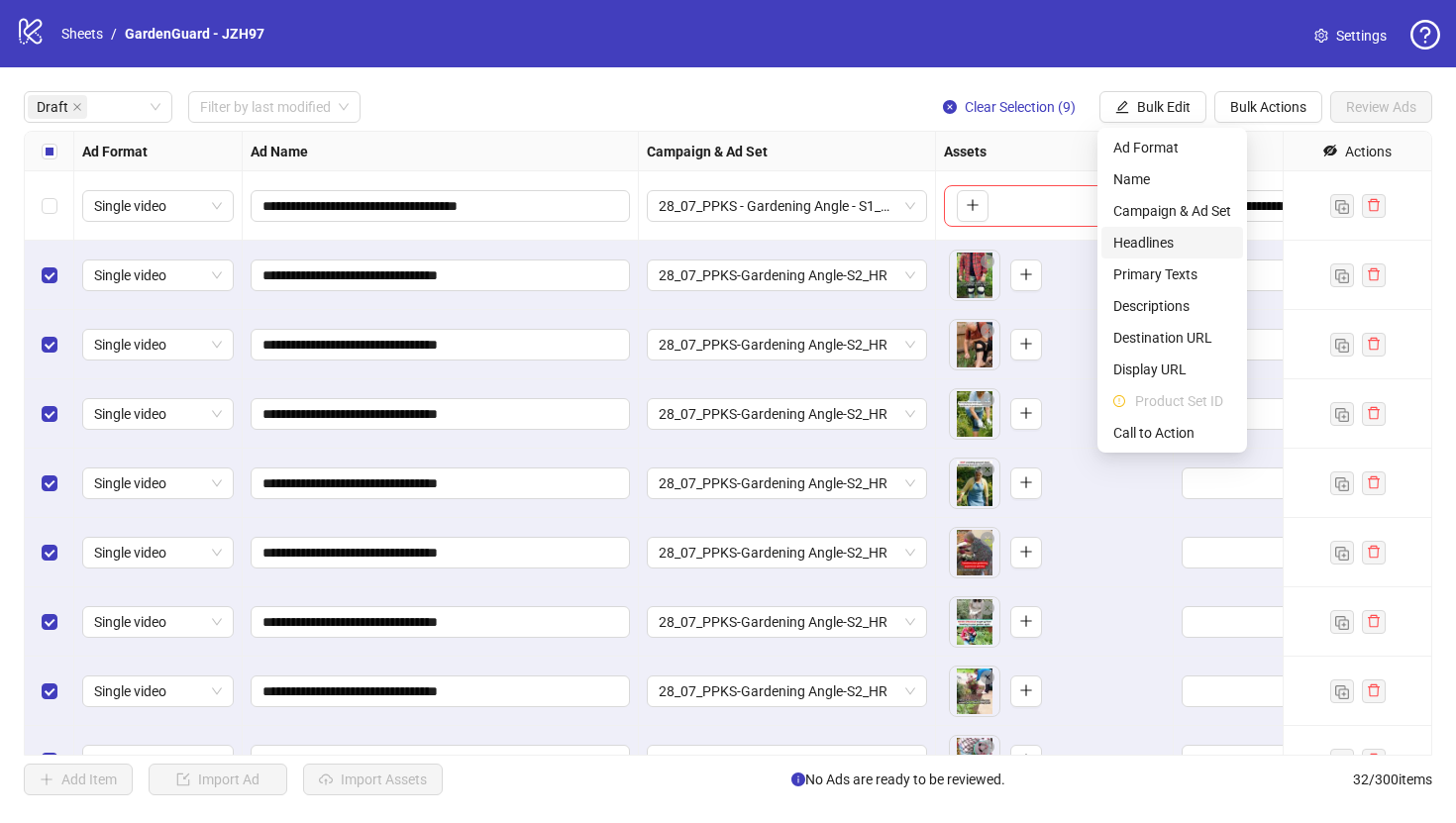 click on "Headlines" at bounding box center [1172, 243] 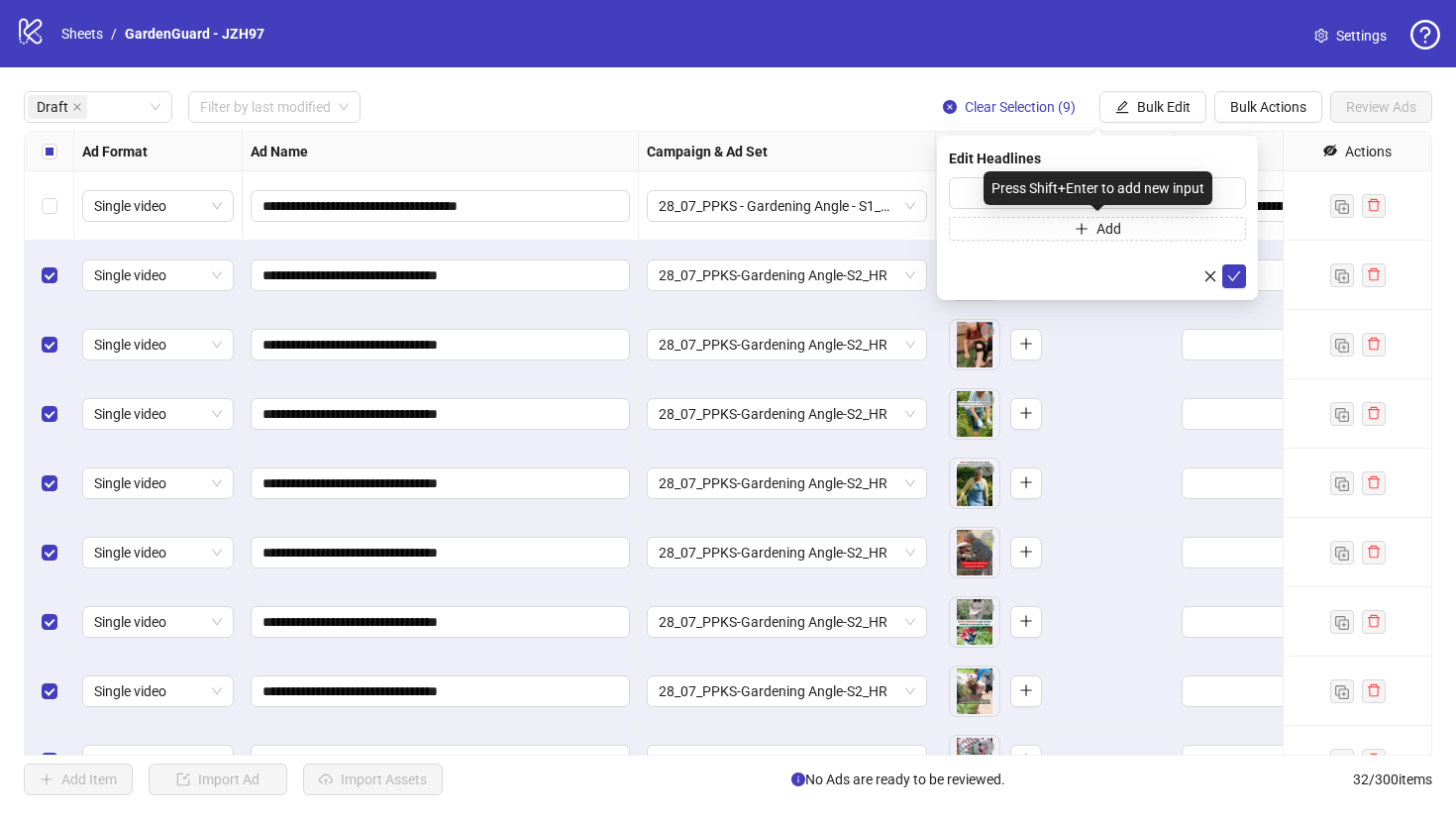 click on "Press Shift+Enter to add new input" at bounding box center (1097, 188) 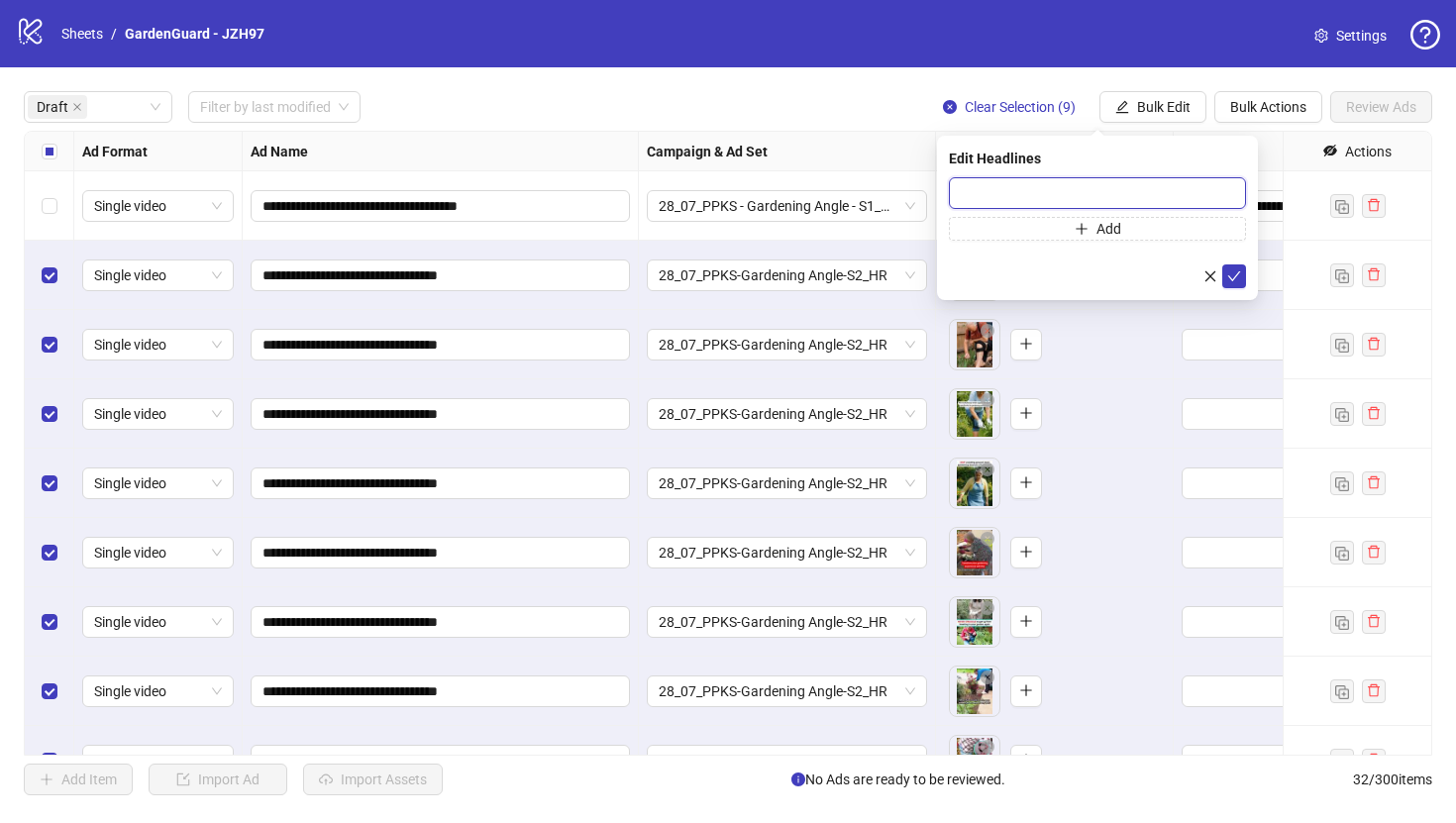 click at bounding box center [1097, 193] 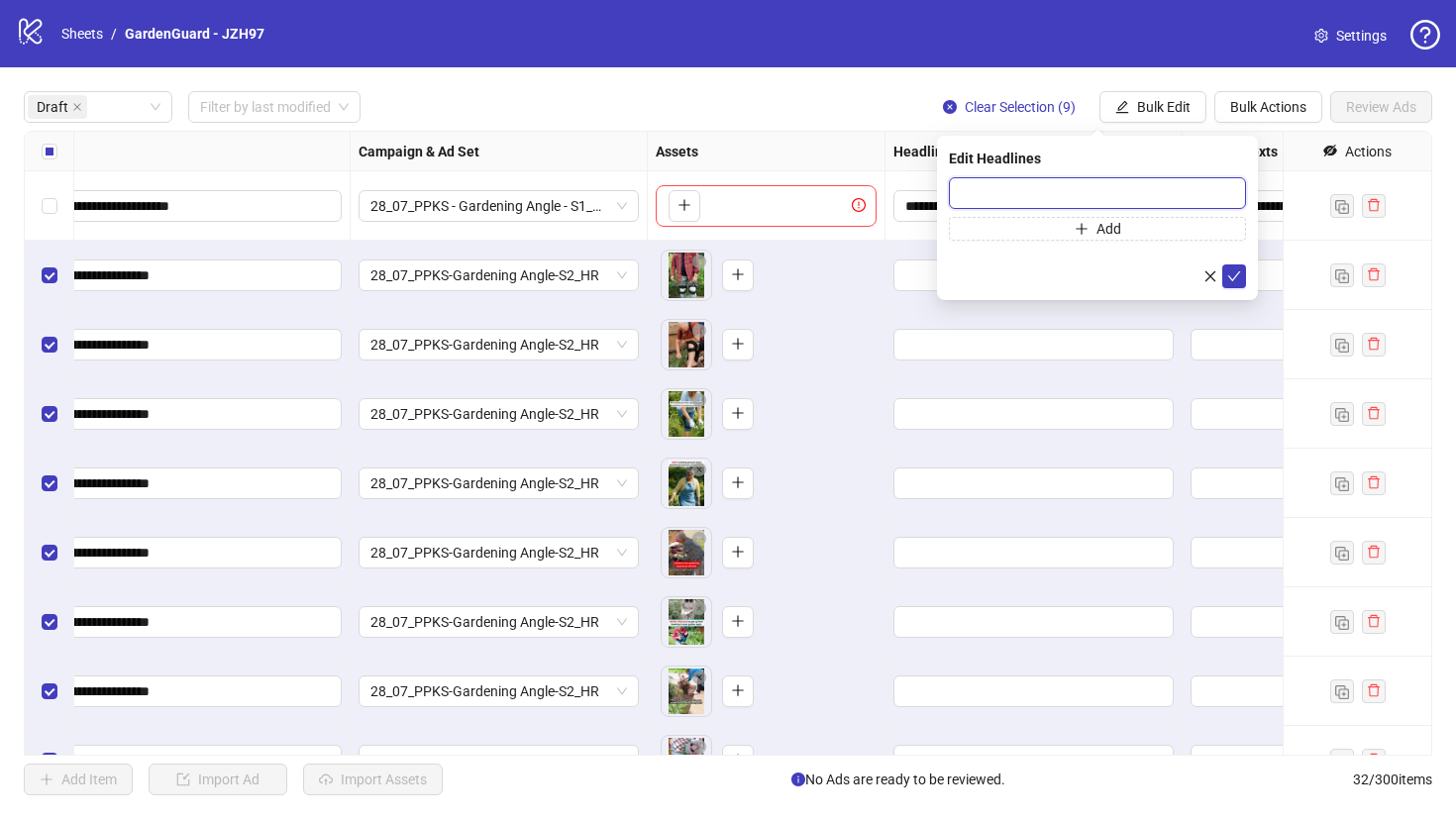 scroll, scrollTop: 0, scrollLeft: 528, axis: horizontal 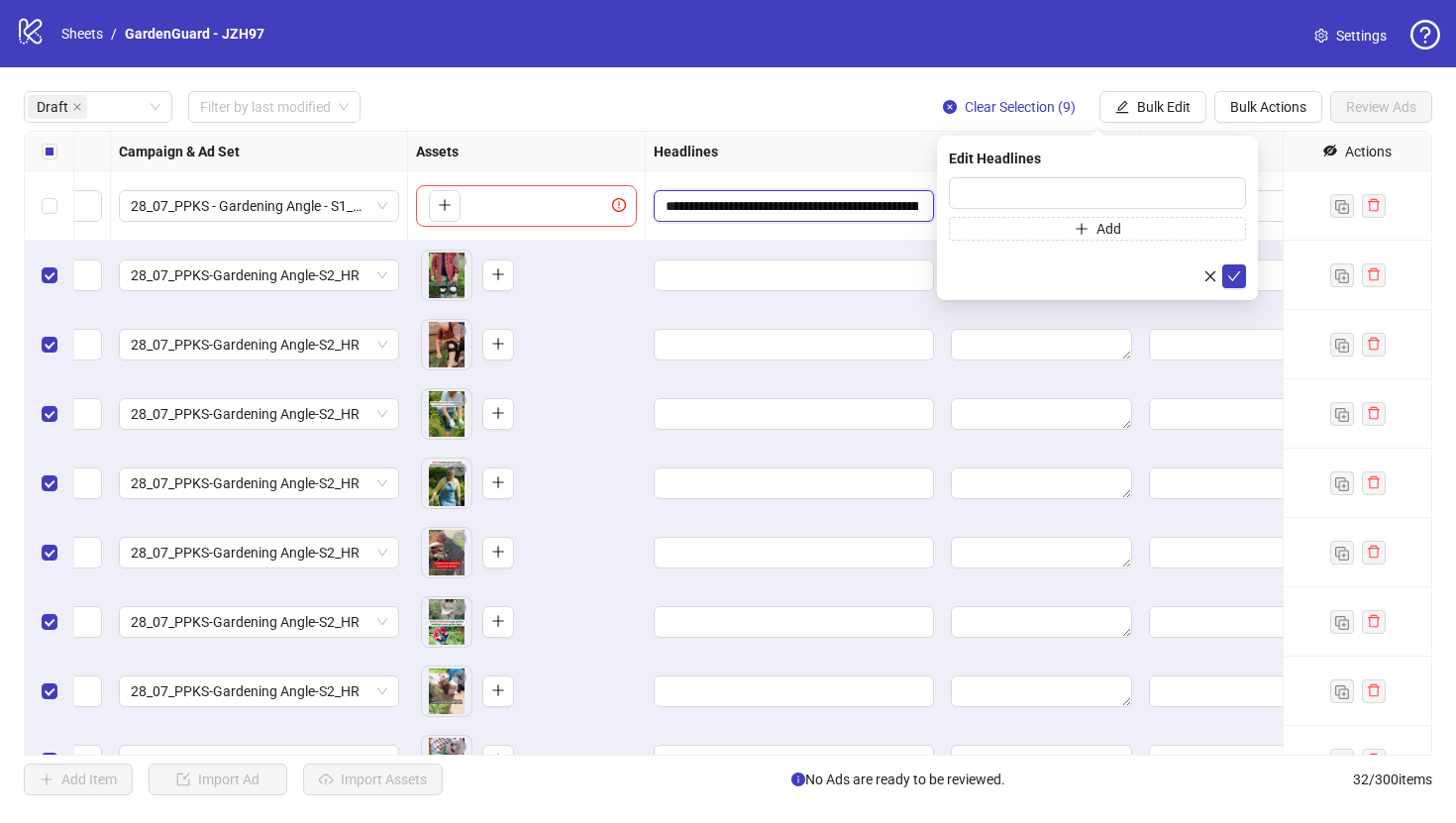click on "**********" at bounding box center (791, 206) 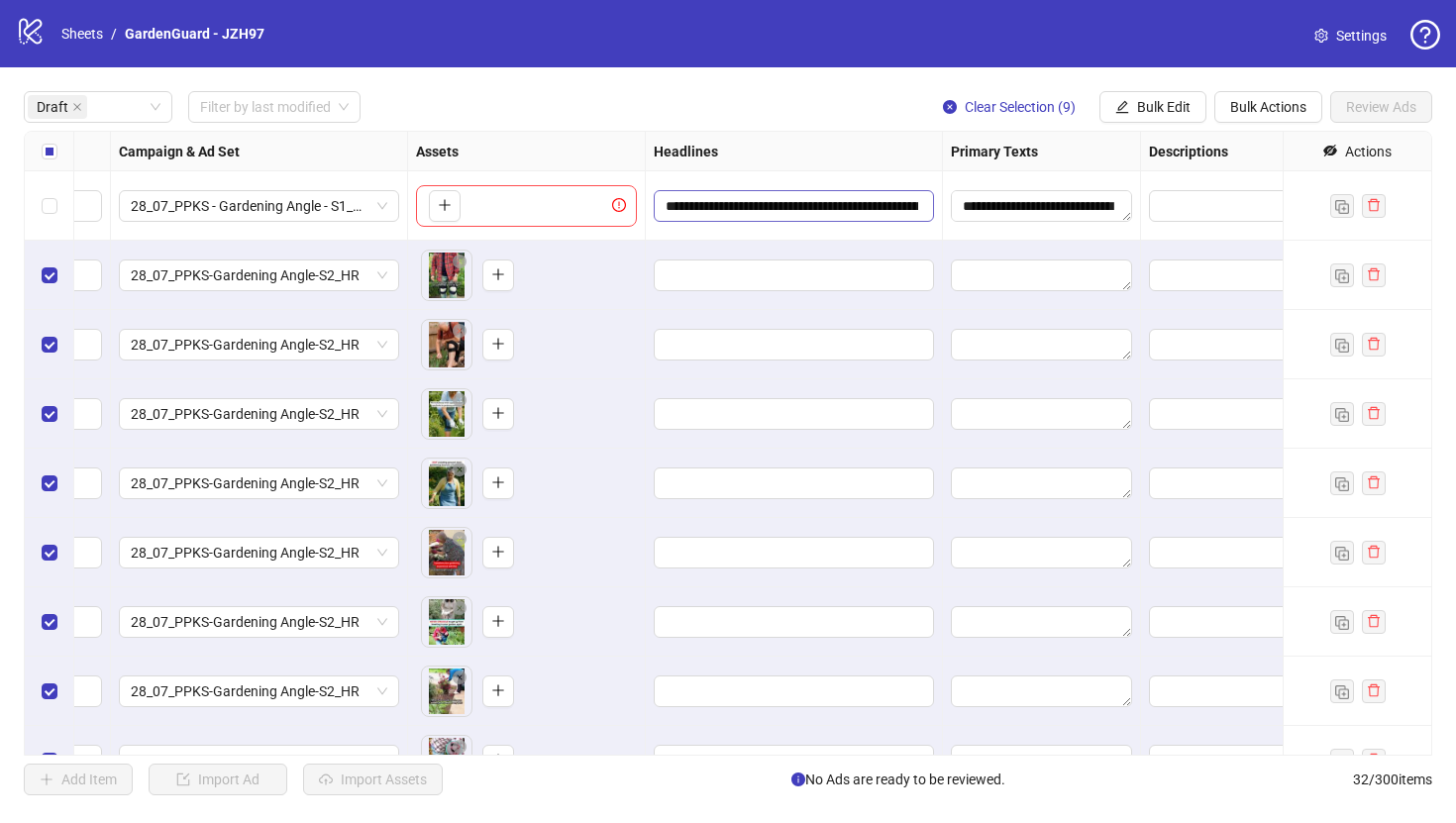 scroll, scrollTop: 0, scrollLeft: 143, axis: horizontal 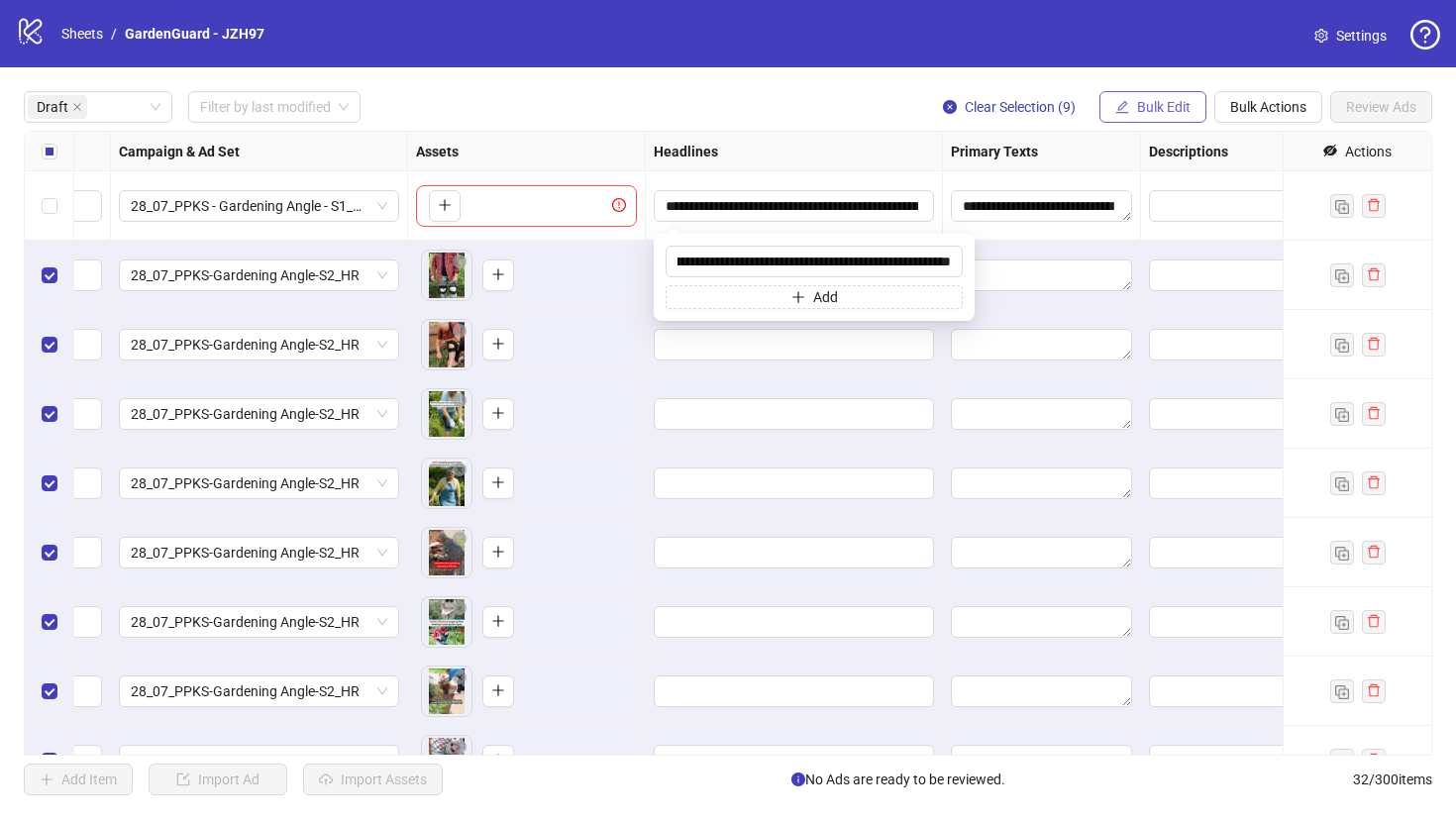 click on "Bulk Edit" at bounding box center (1164, 107) 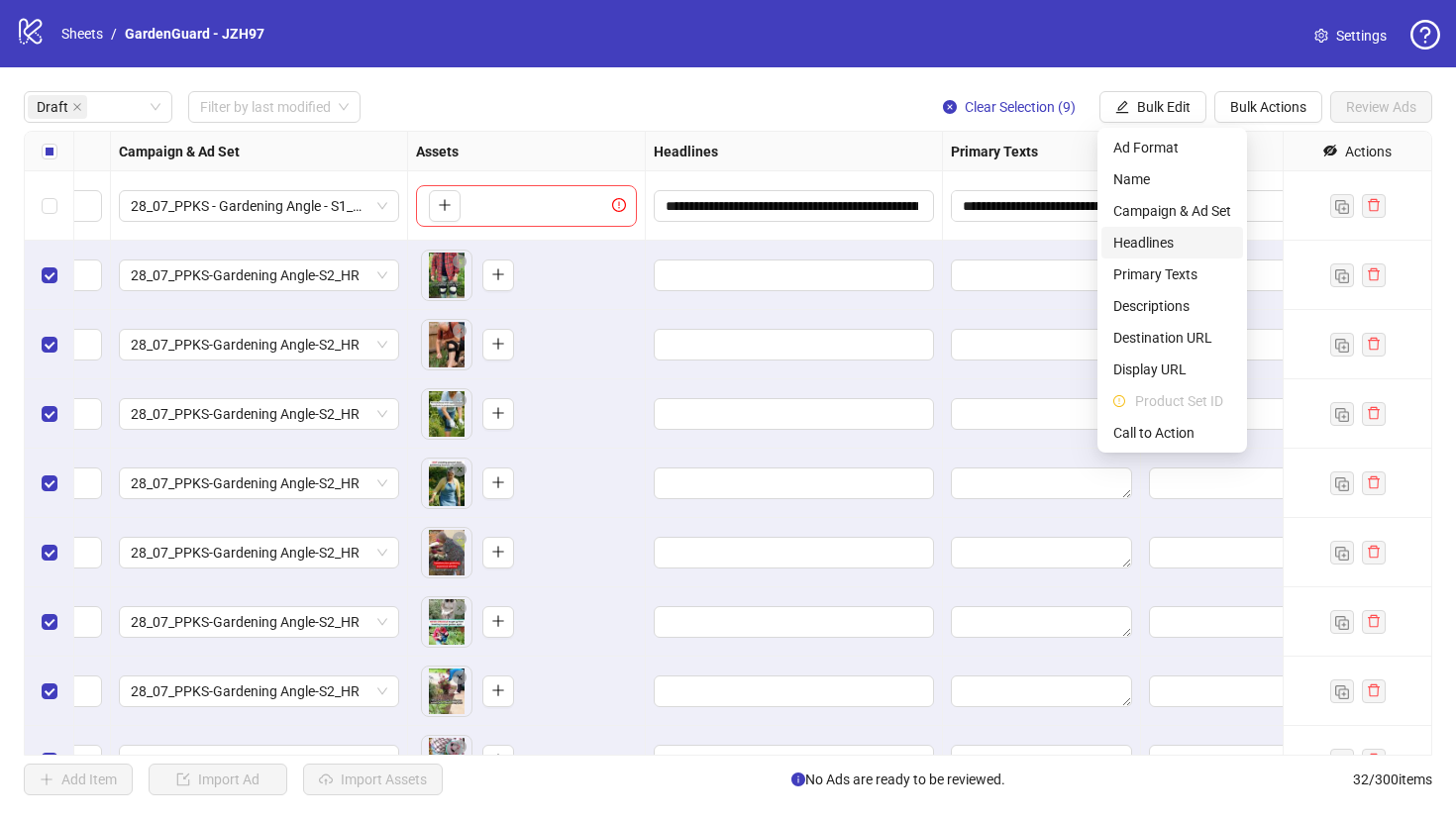 click on "Headlines" at bounding box center [1172, 243] 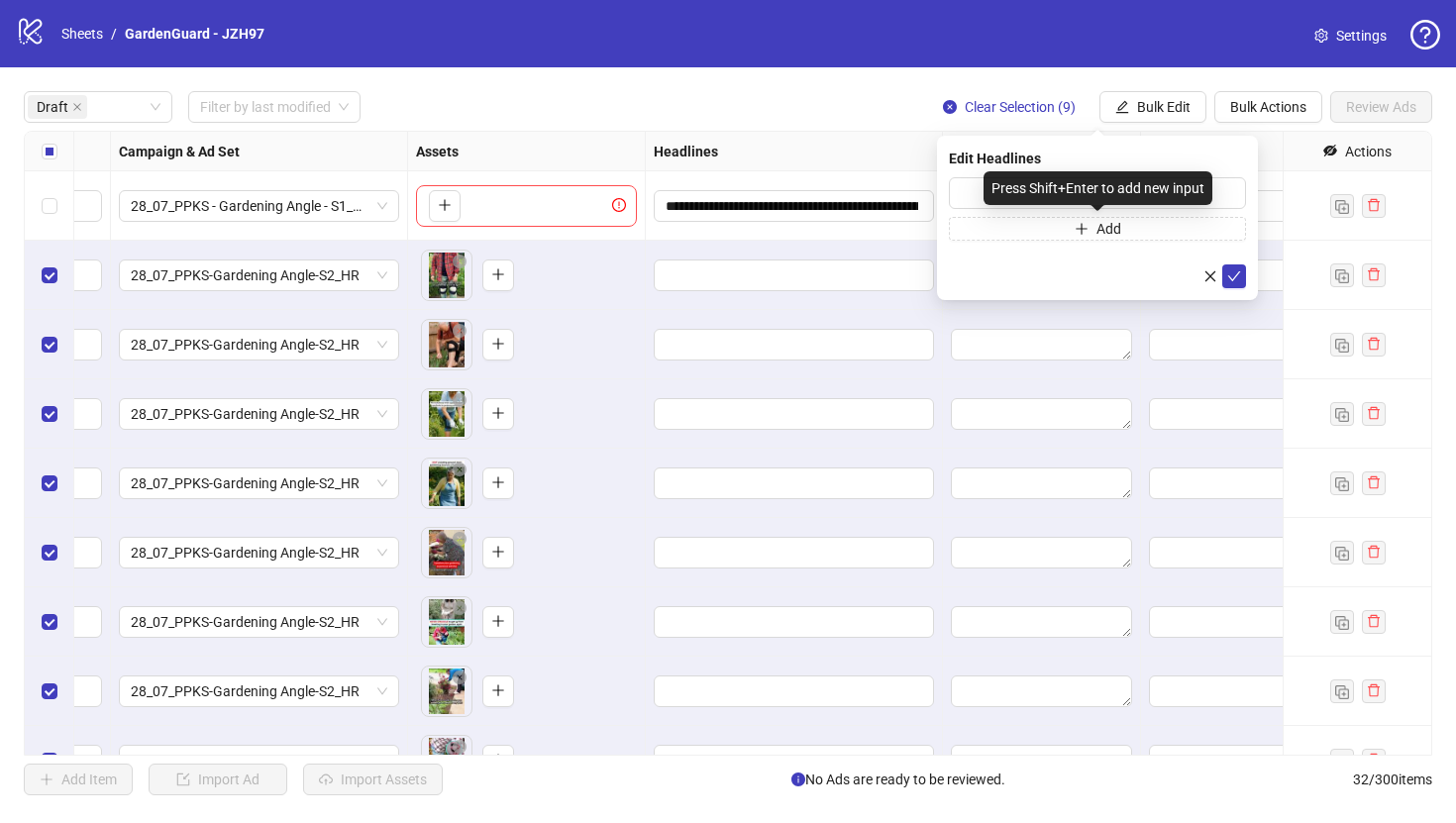 click on "Press Shift+Enter to add new input" at bounding box center (1097, 188) 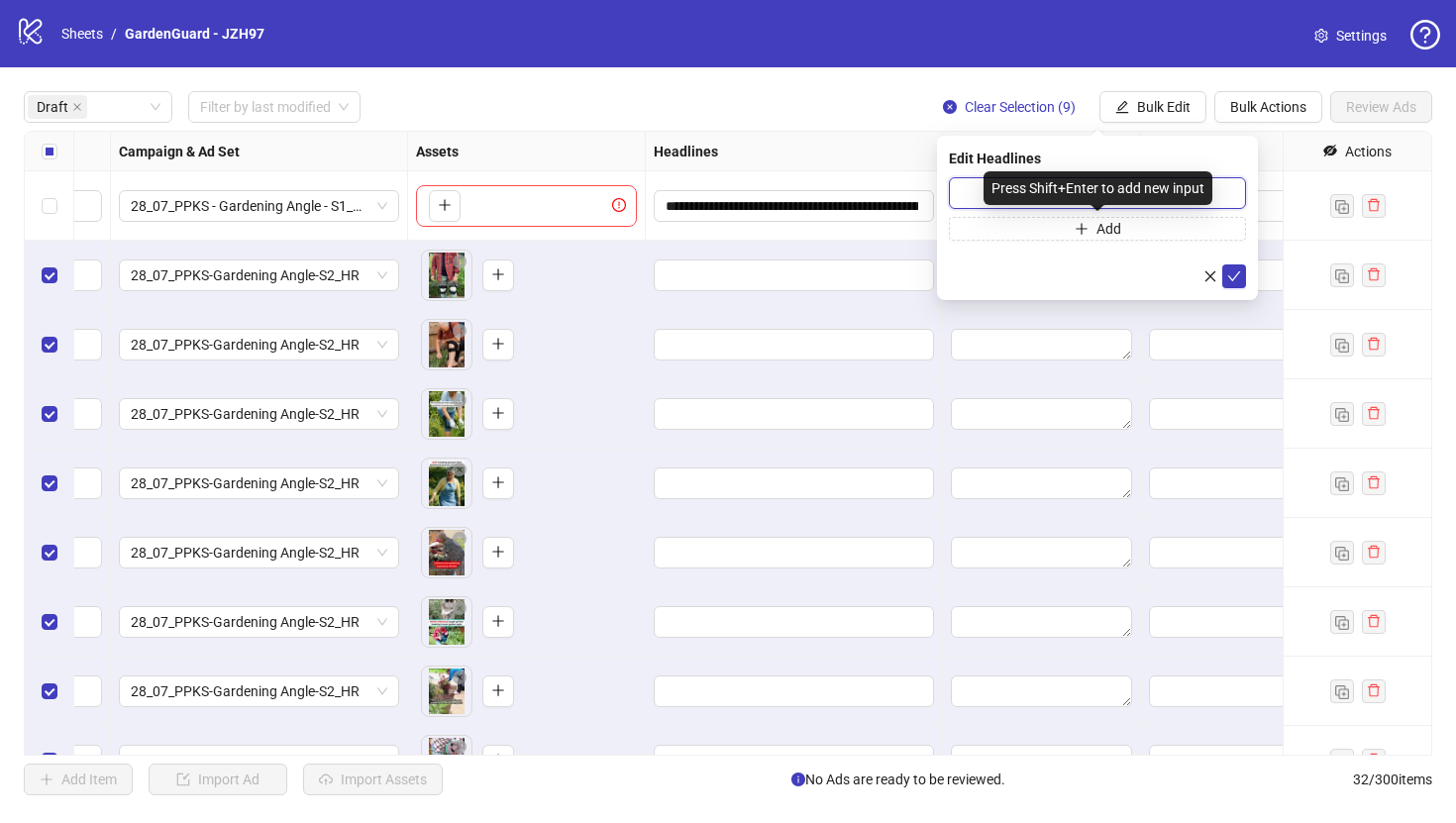 click at bounding box center [1097, 193] 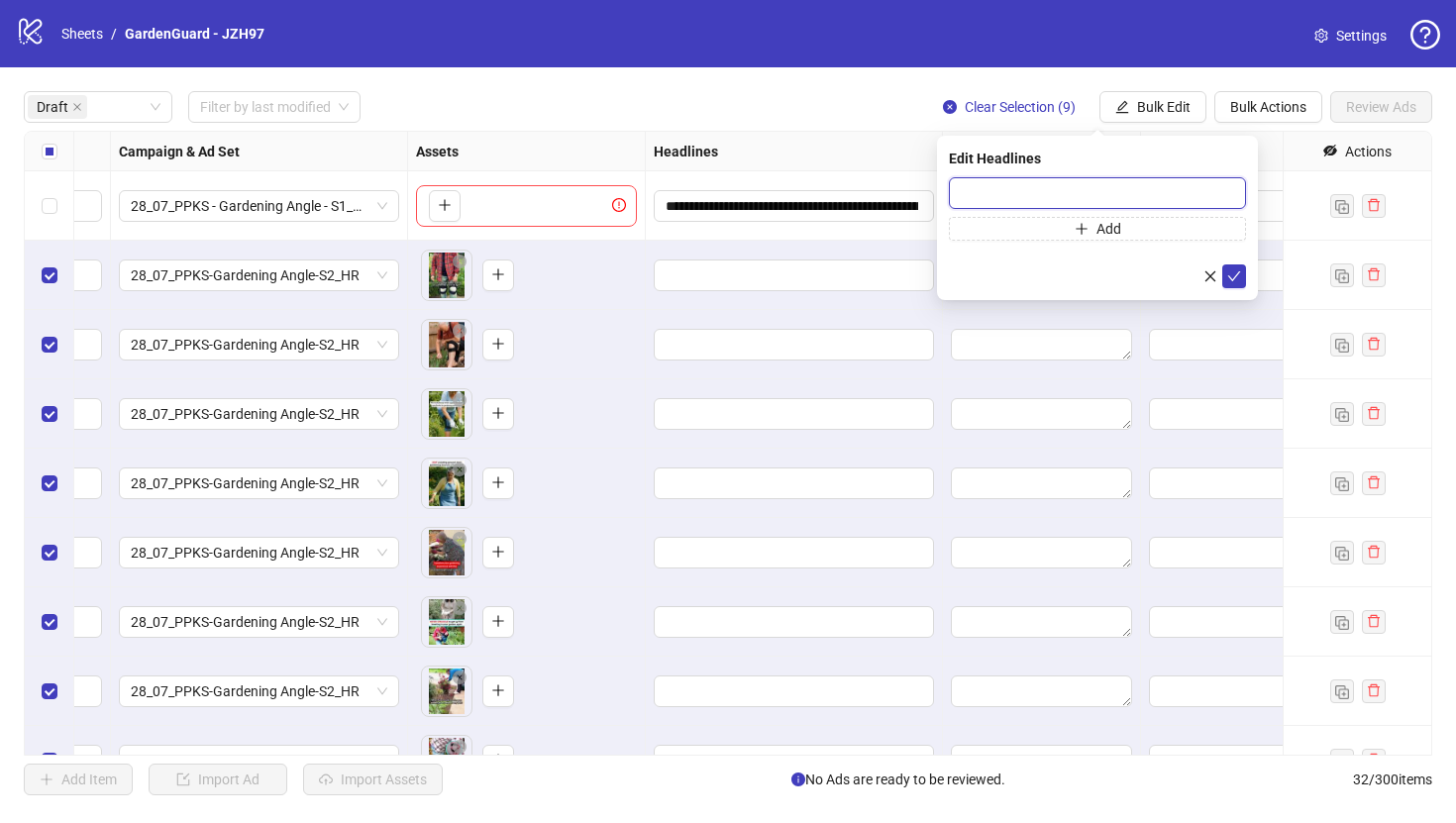 paste on "**********" 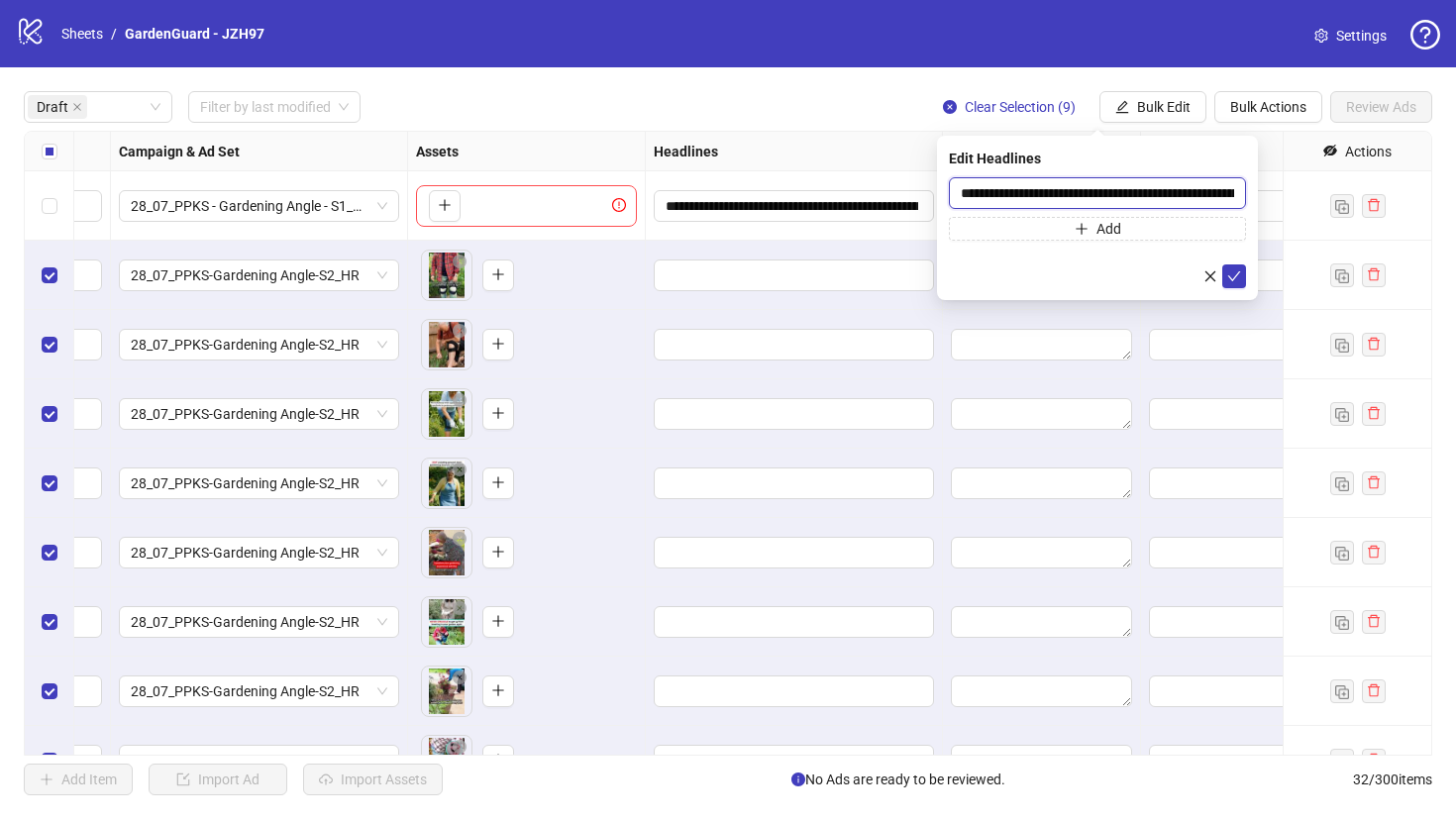 scroll, scrollTop: 0, scrollLeft: 143, axis: horizontal 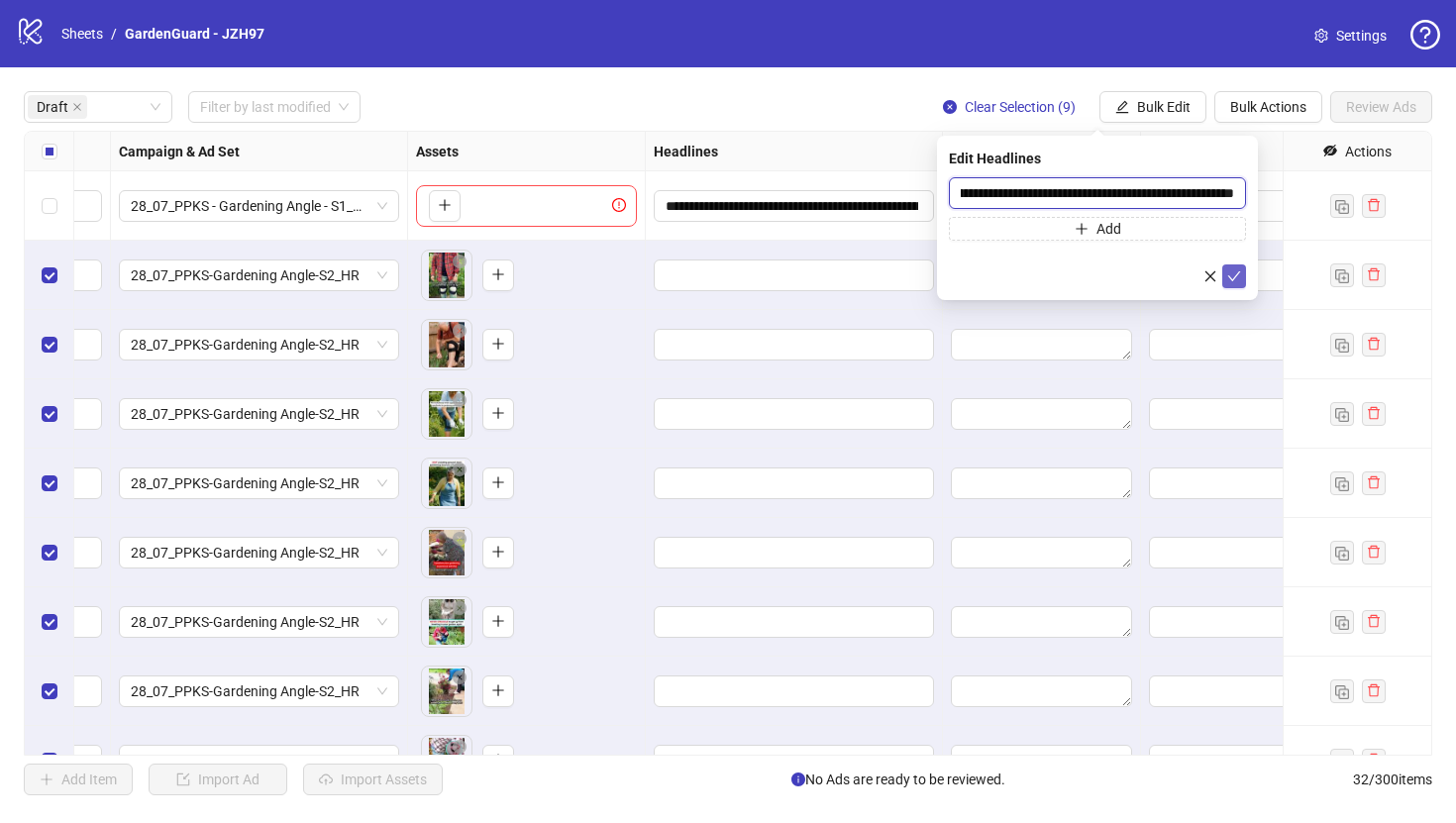 type on "**********" 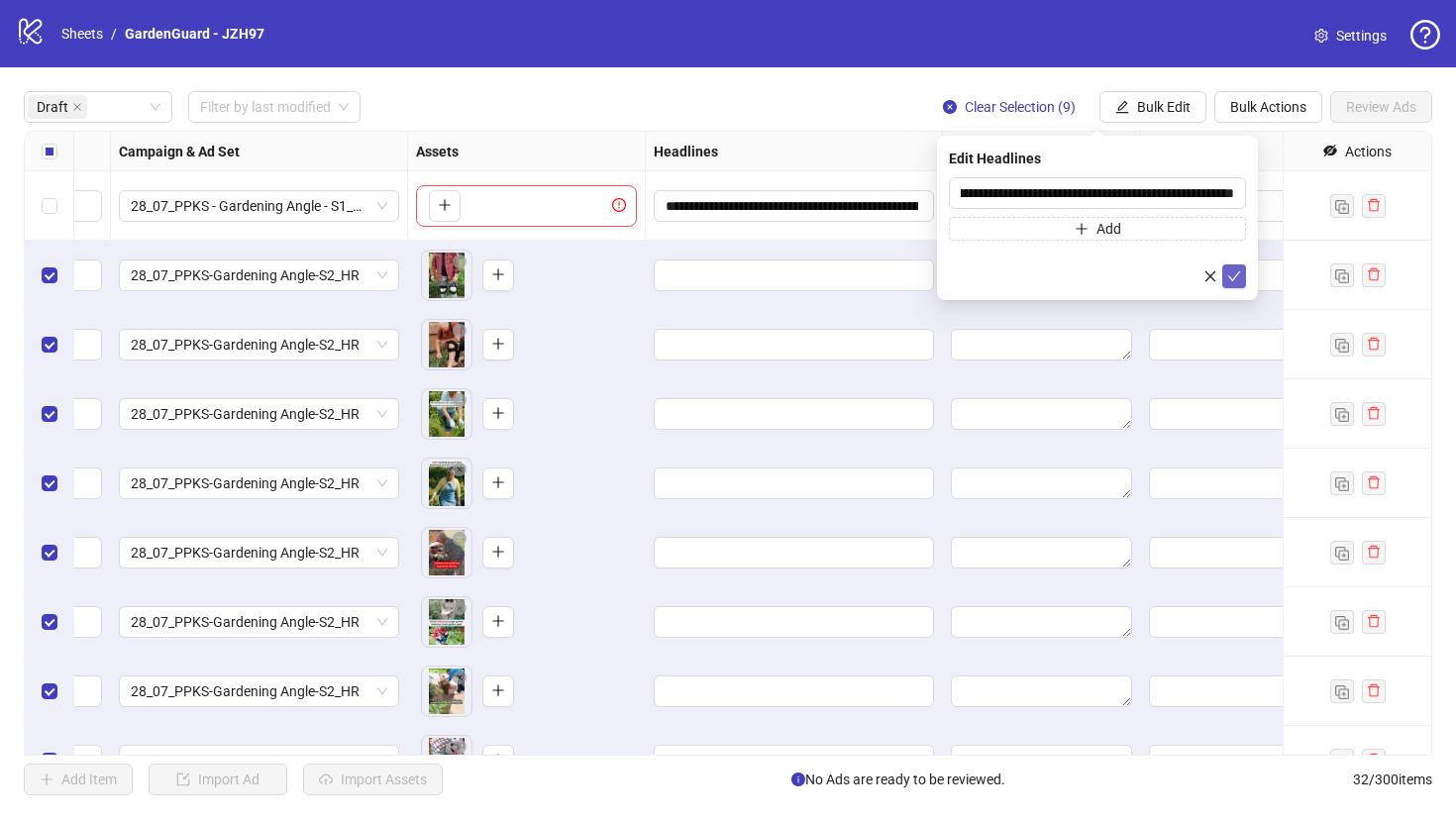 click 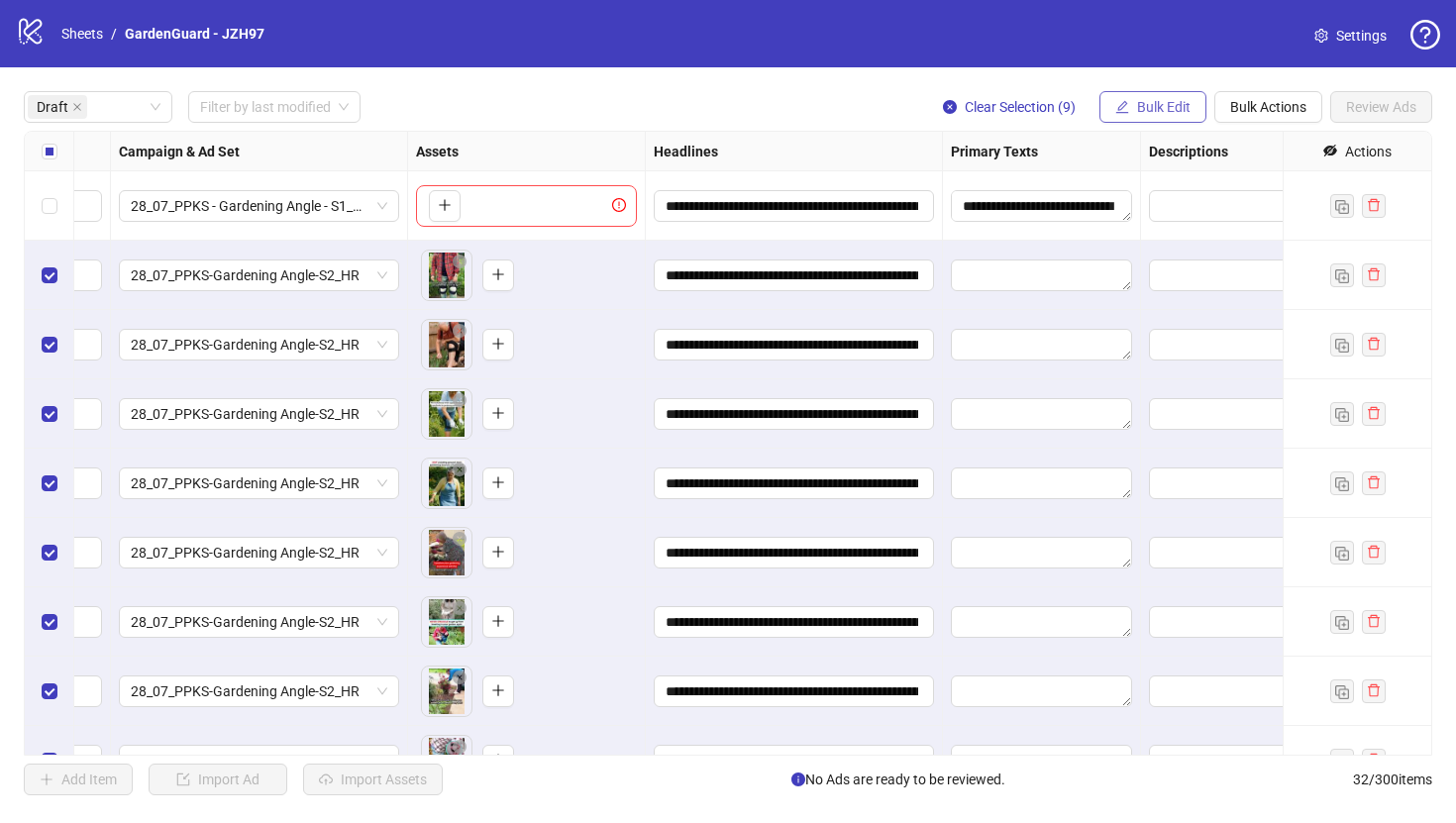 click on "Bulk Edit" at bounding box center (1164, 107) 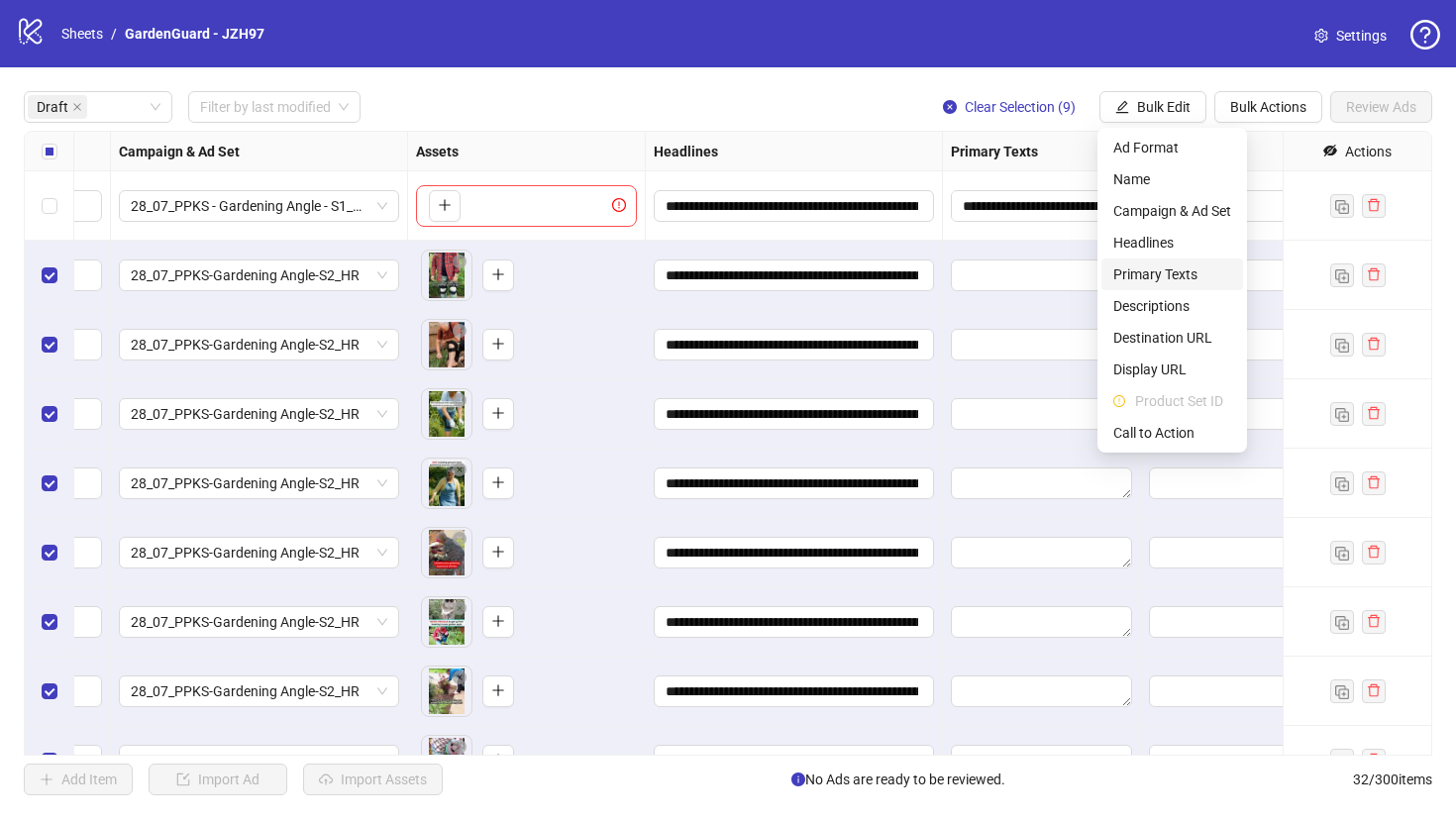 click on "Primary Texts" at bounding box center (1172, 274) 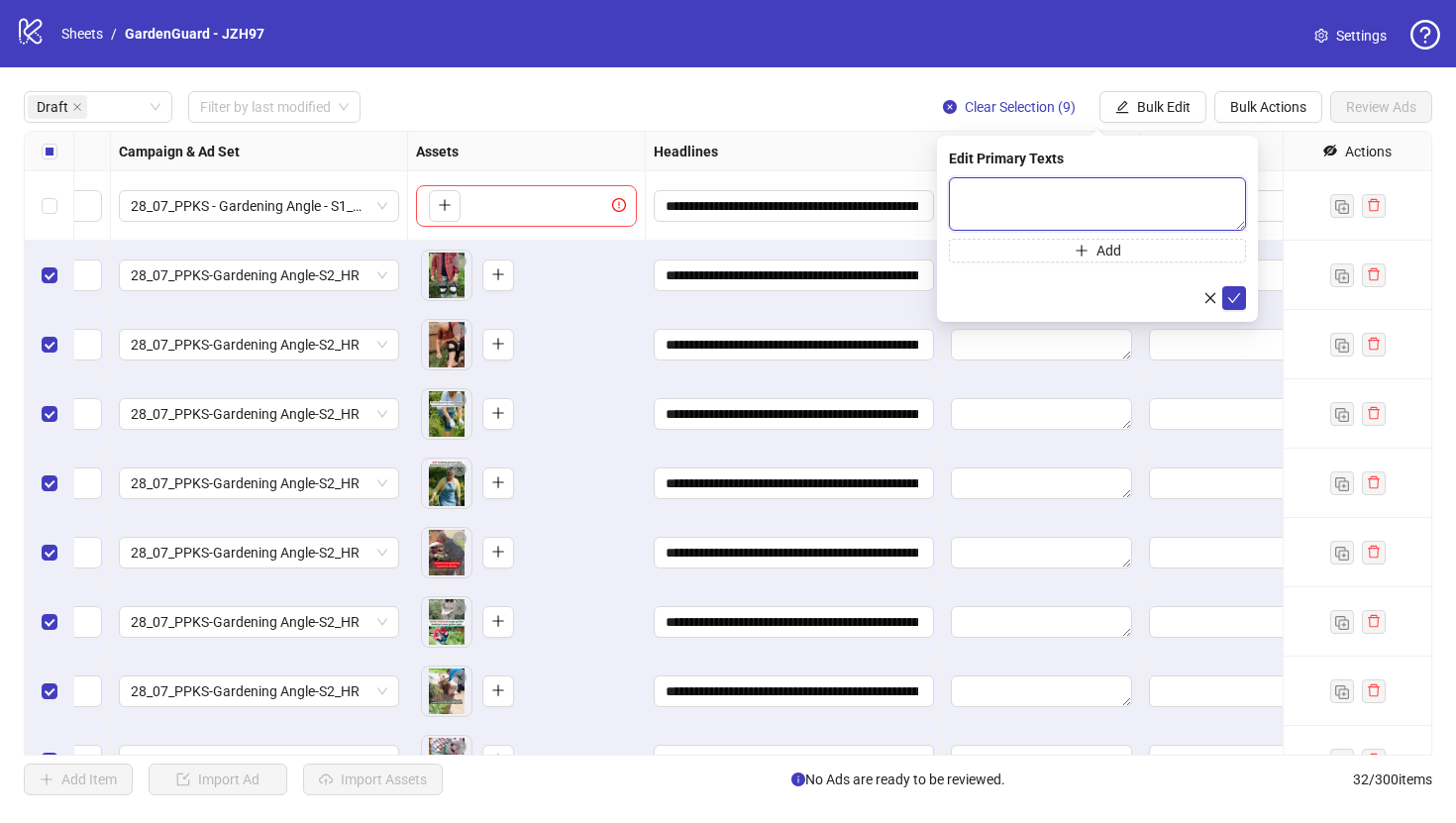 click at bounding box center [1097, 204] 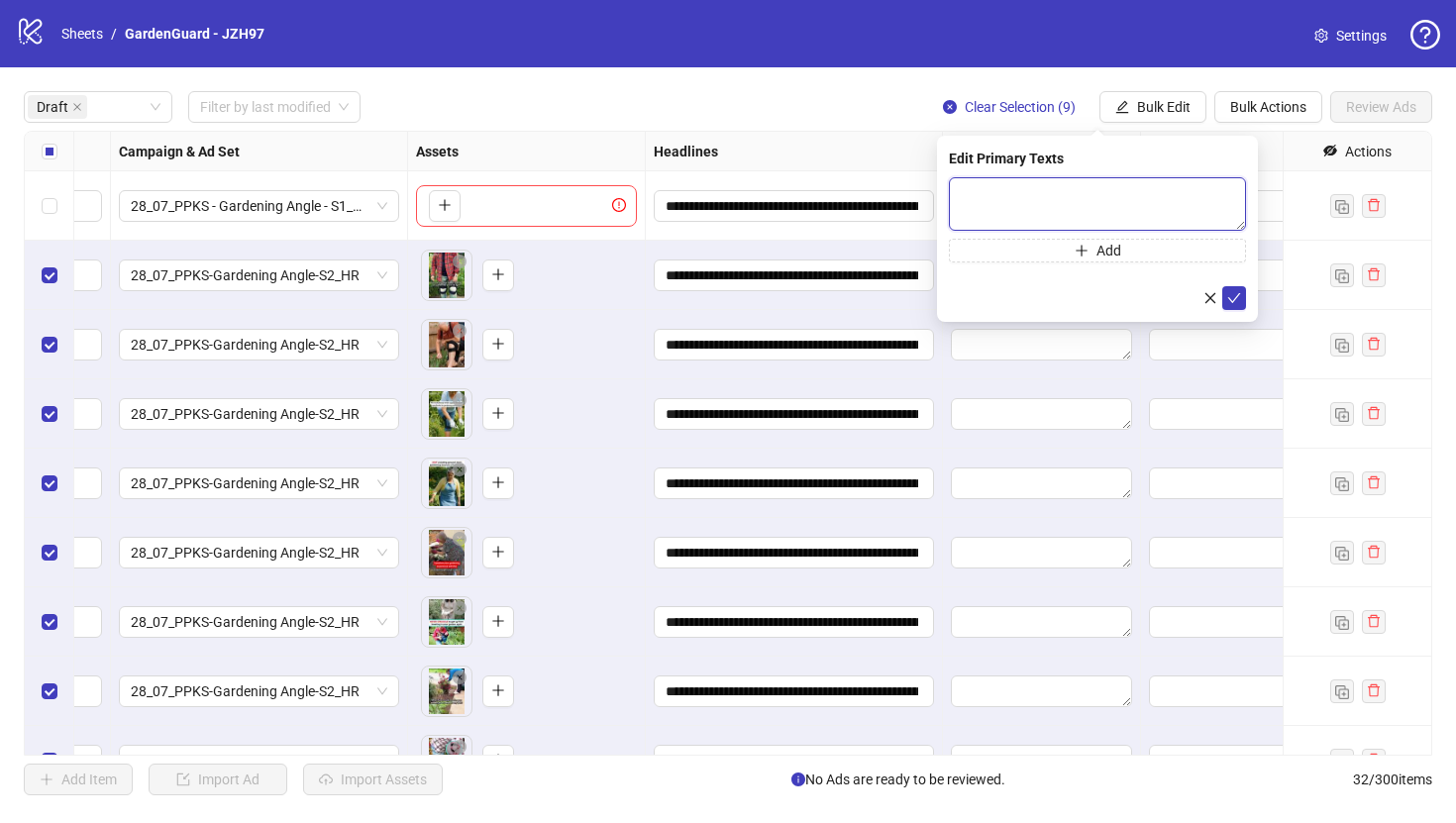 scroll, scrollTop: 0, scrollLeft: 968, axis: horizontal 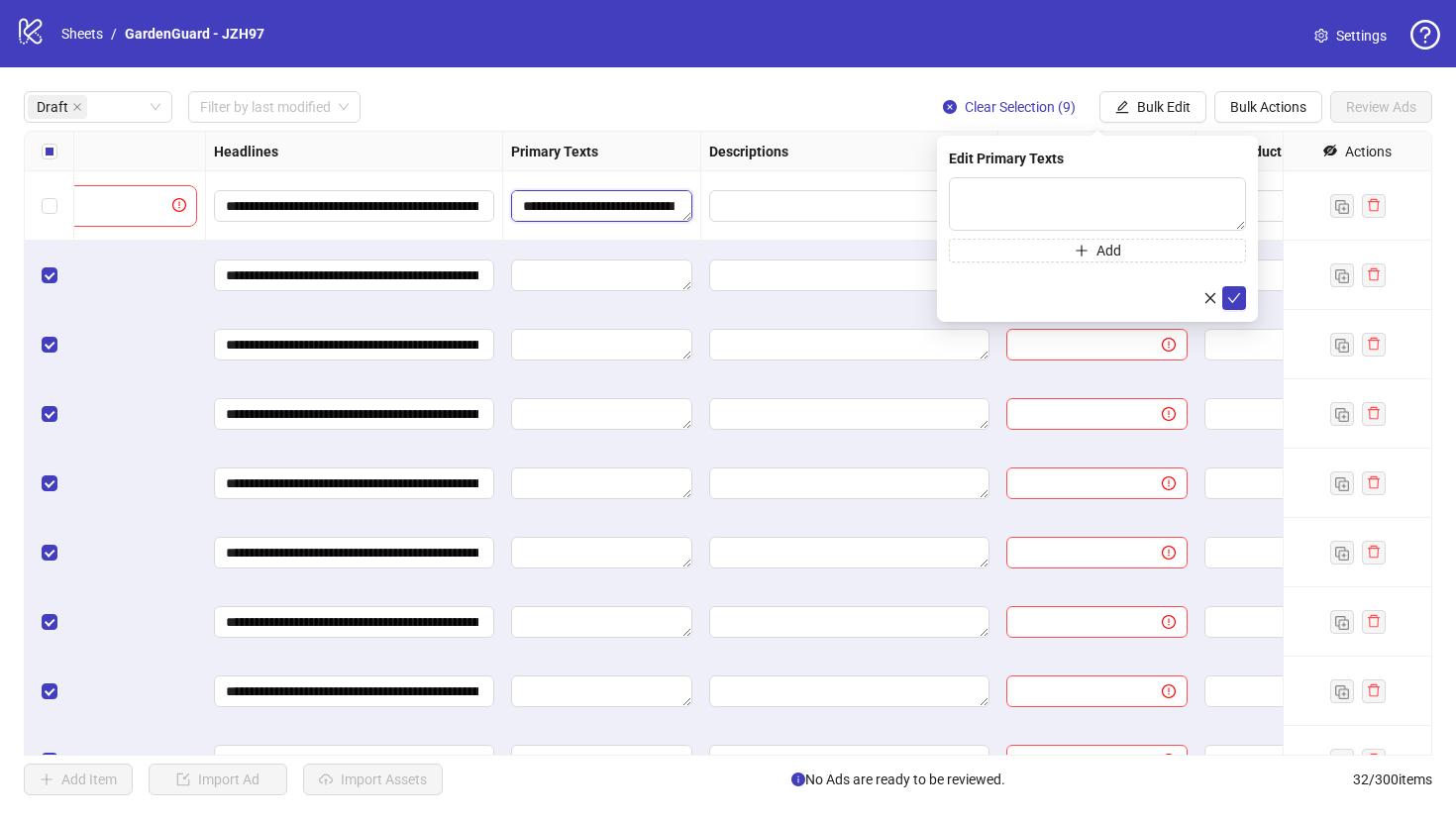 click on "**********" at bounding box center (601, 206) 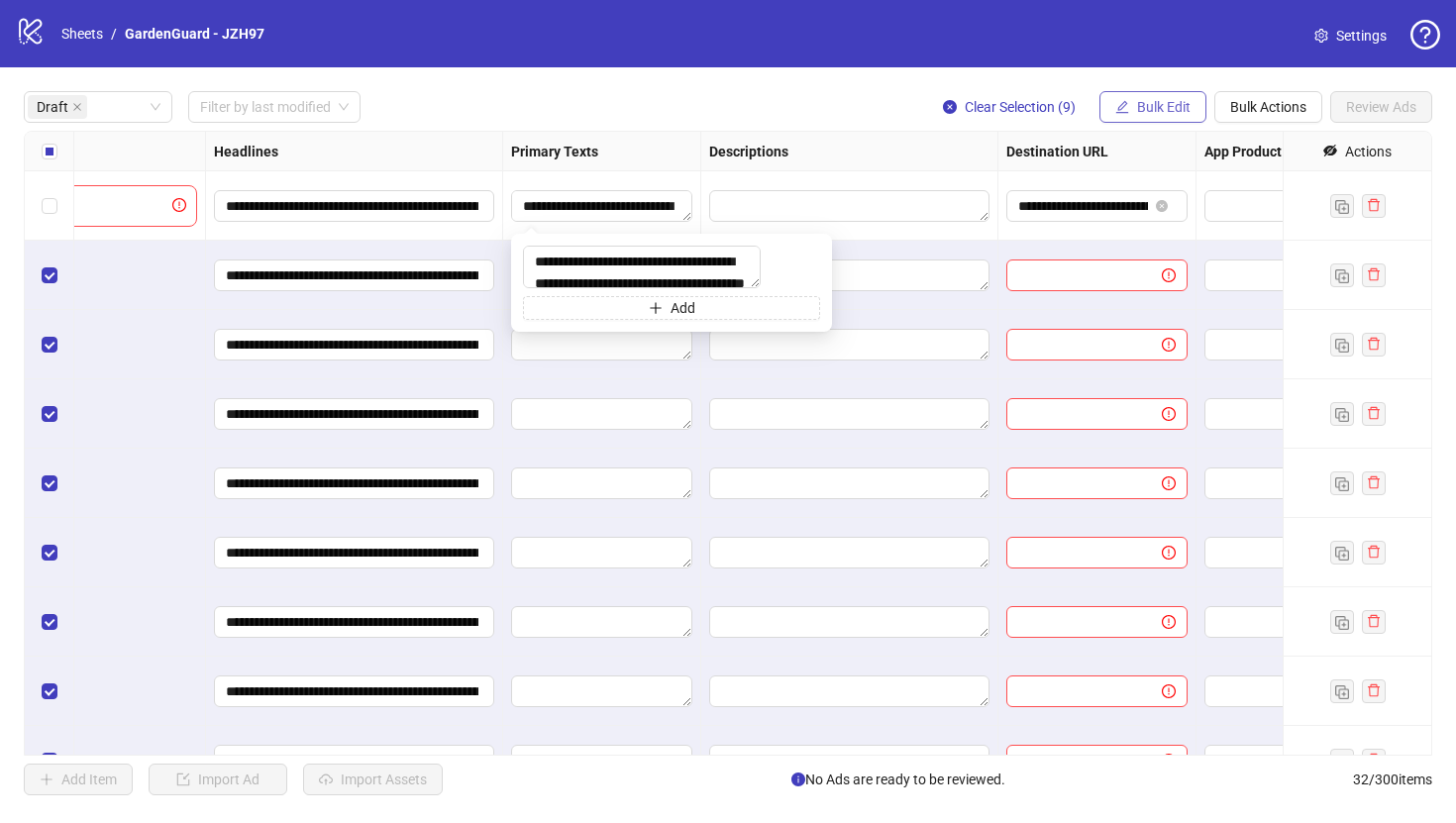 click on "Bulk Edit" at bounding box center [1164, 107] 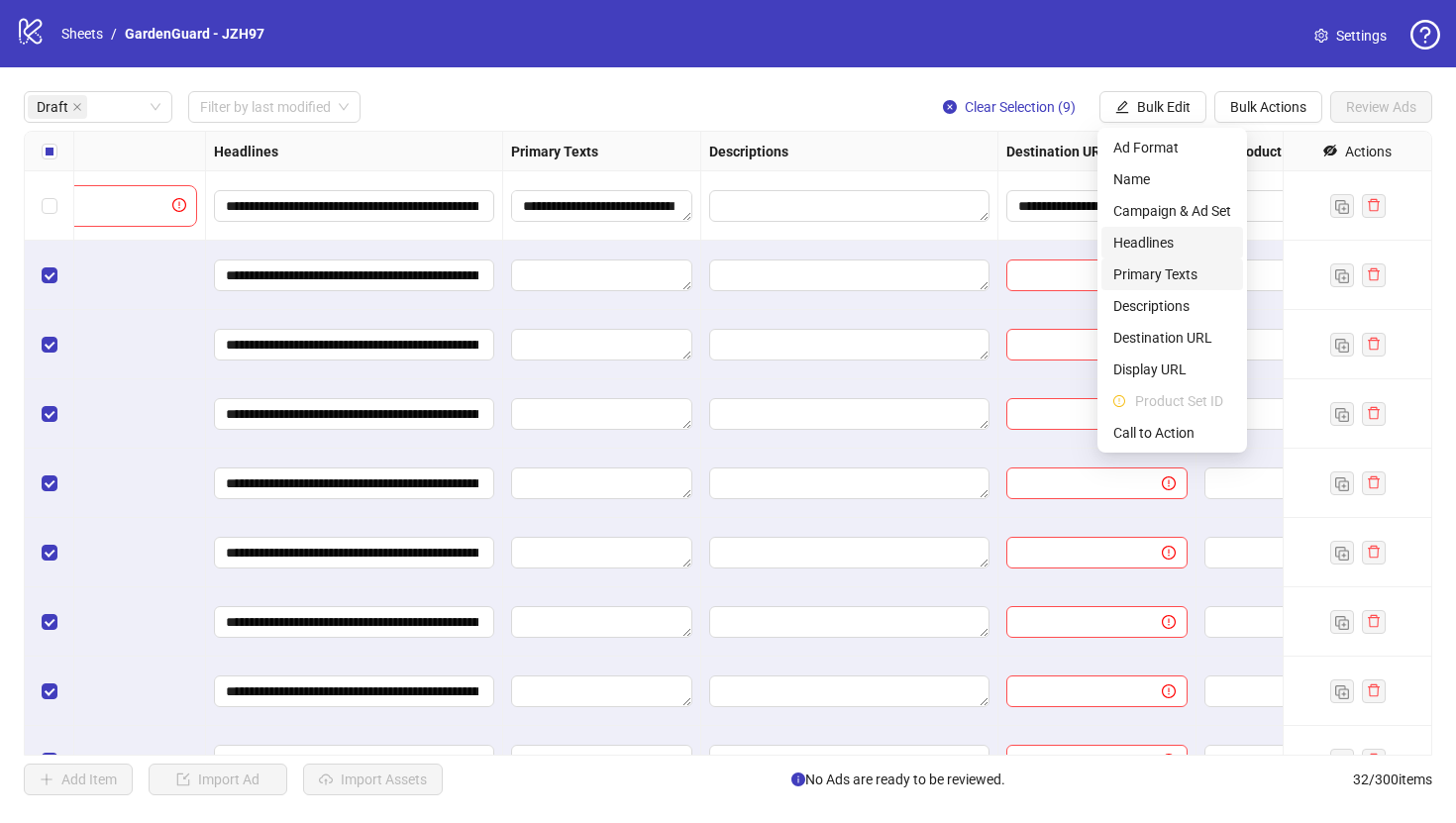 click on "Primary Texts" at bounding box center (1172, 274) 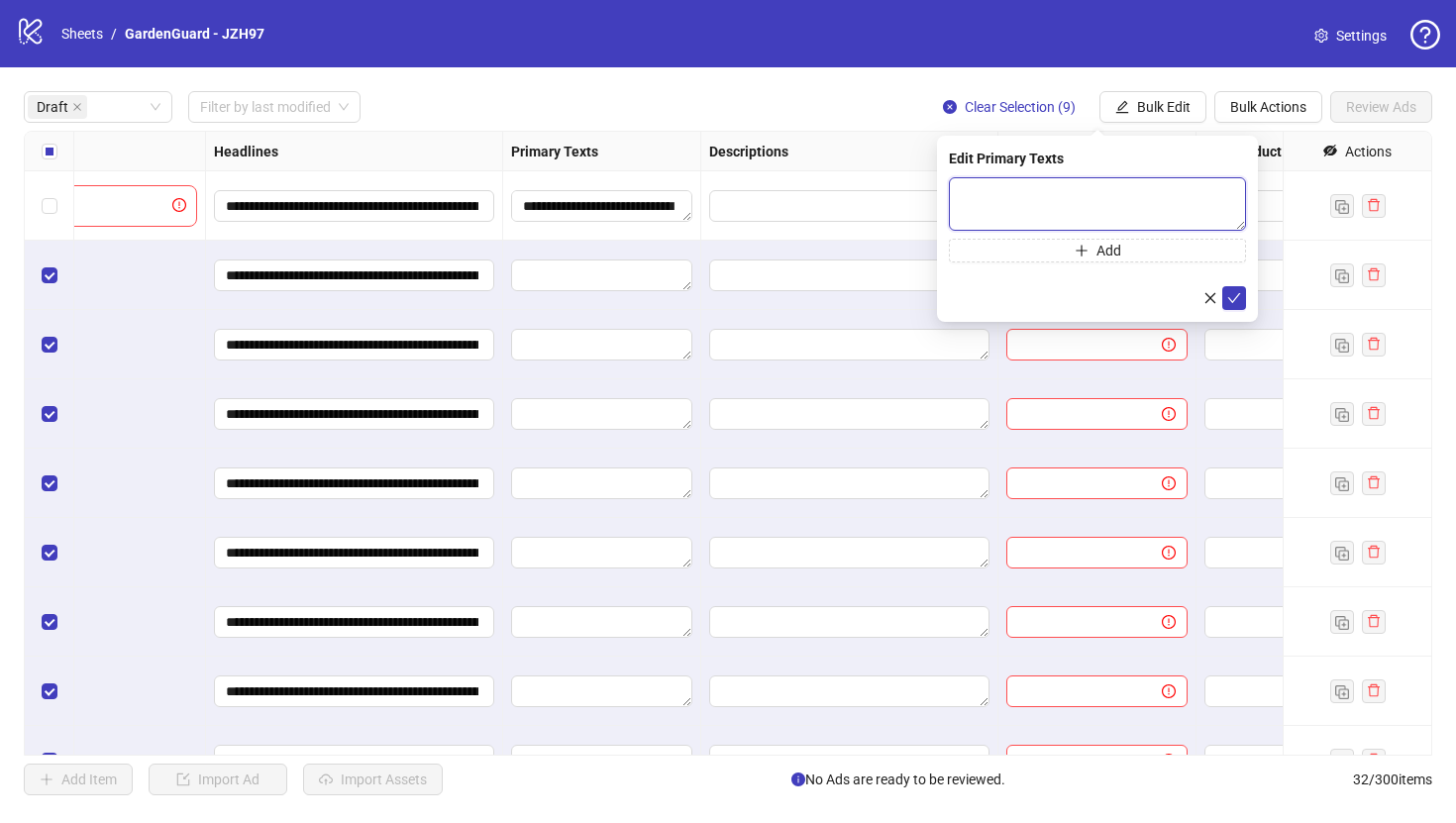 click at bounding box center [1097, 204] 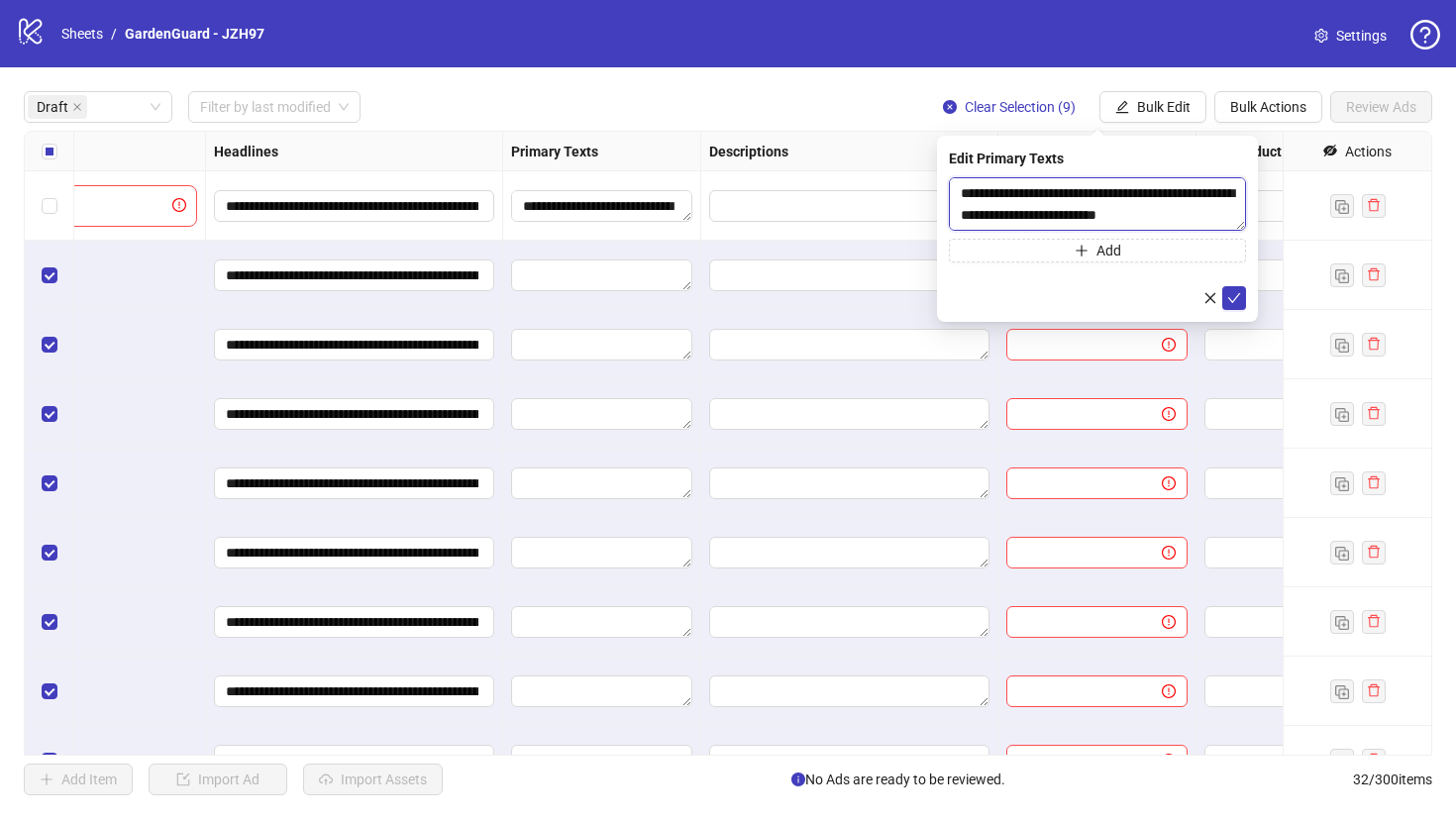 scroll, scrollTop: 80, scrollLeft: 0, axis: vertical 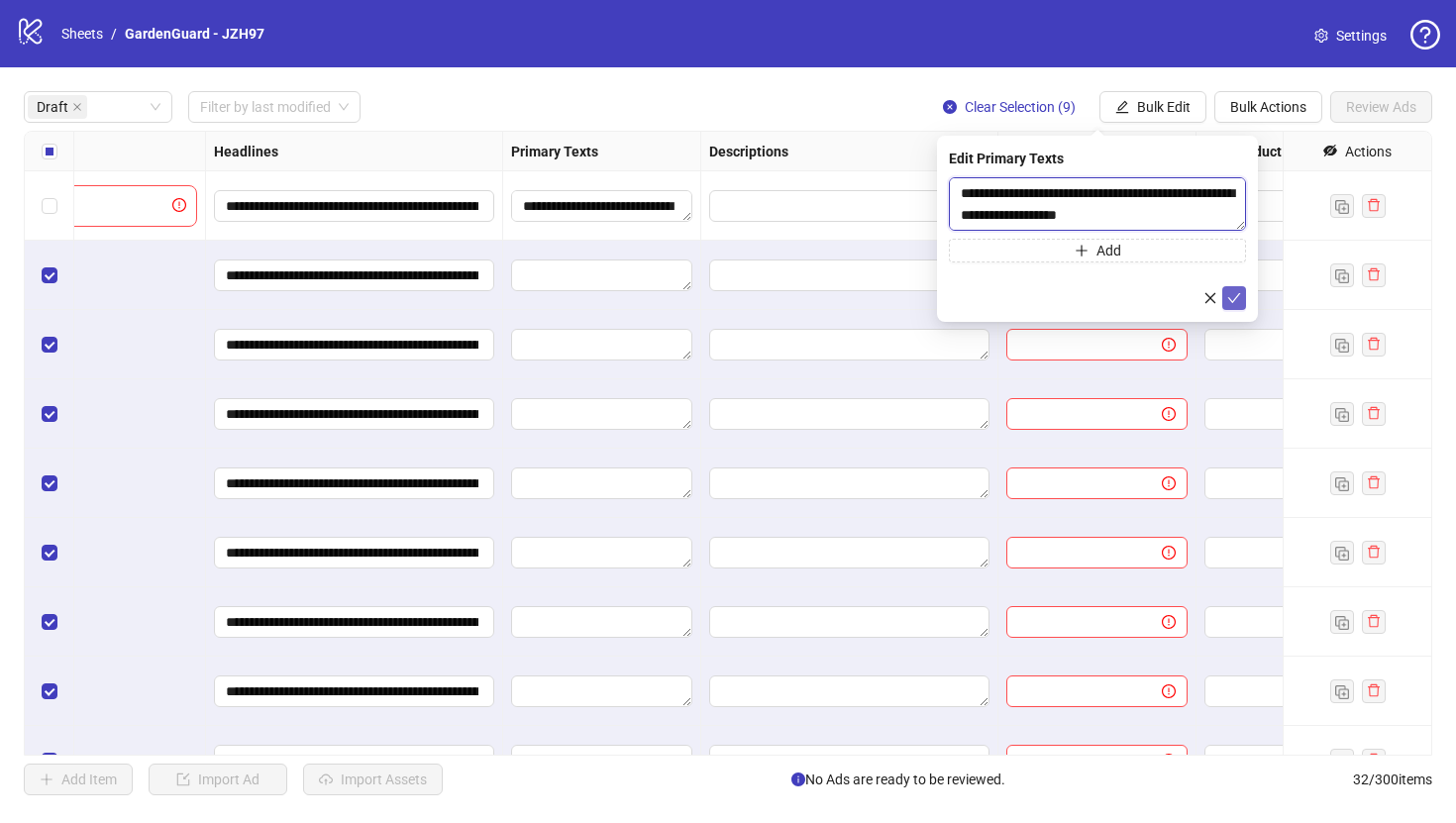 type on "**********" 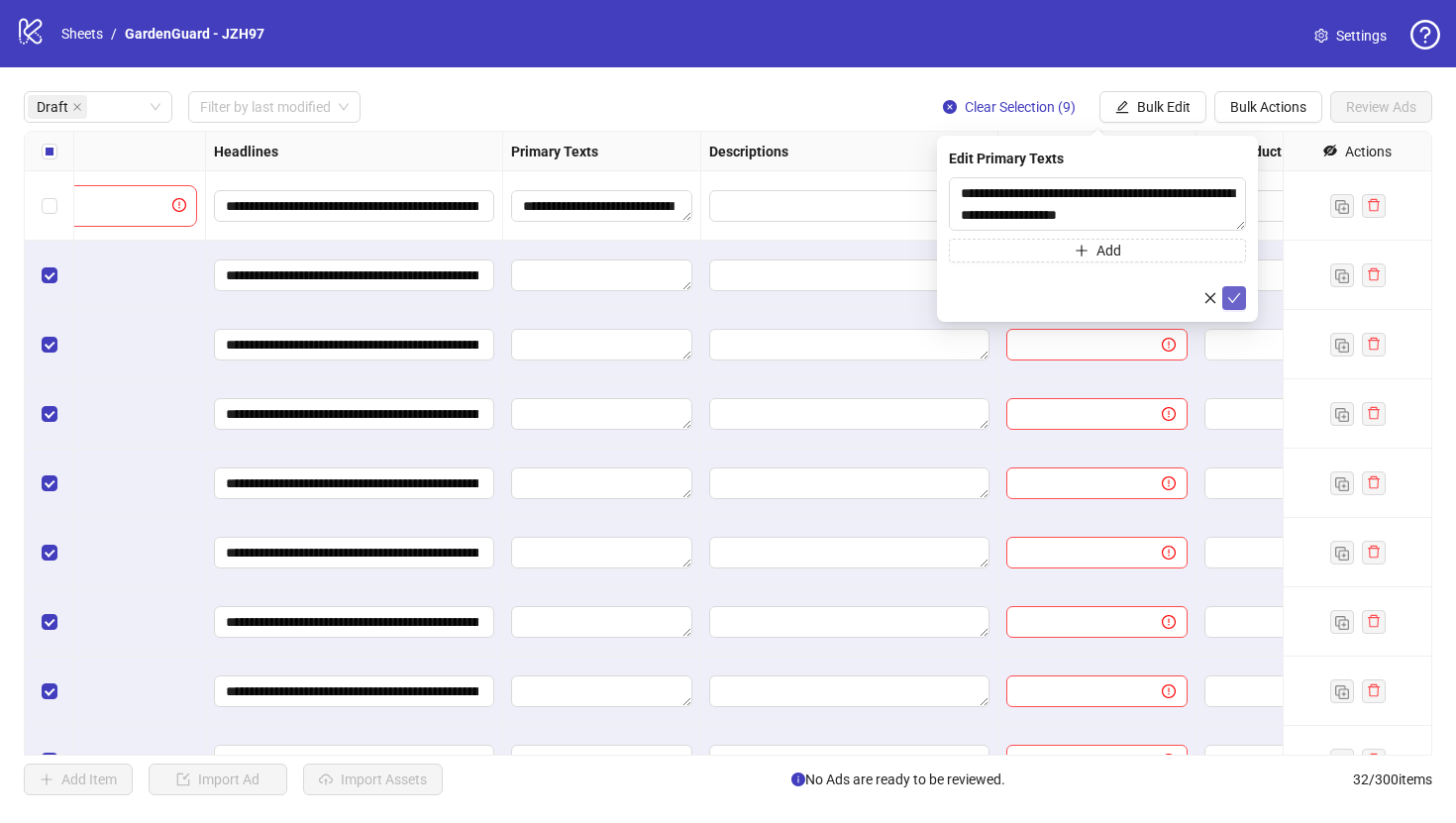 click at bounding box center (1234, 298) 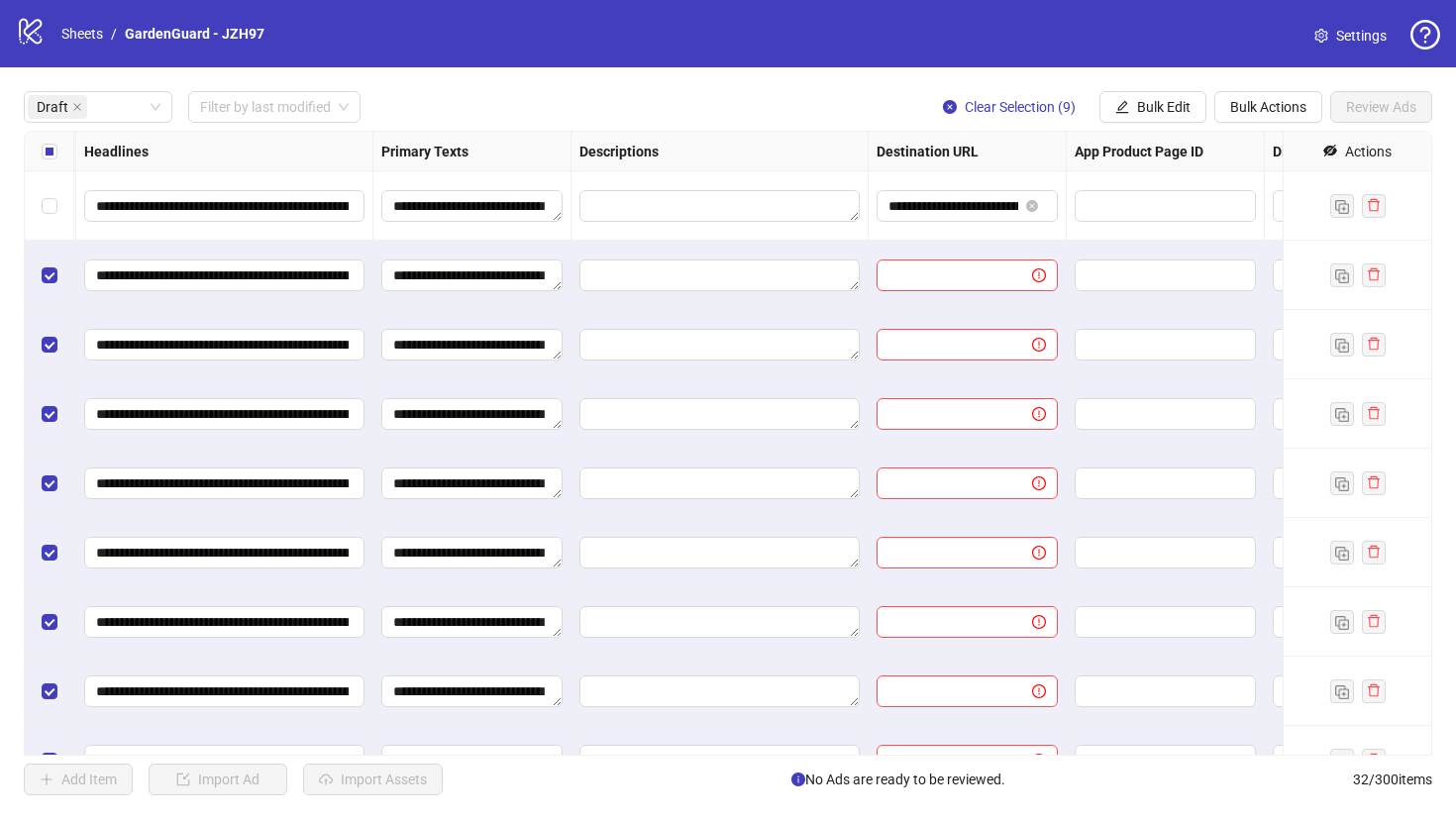 scroll, scrollTop: 0, scrollLeft: 1262, axis: horizontal 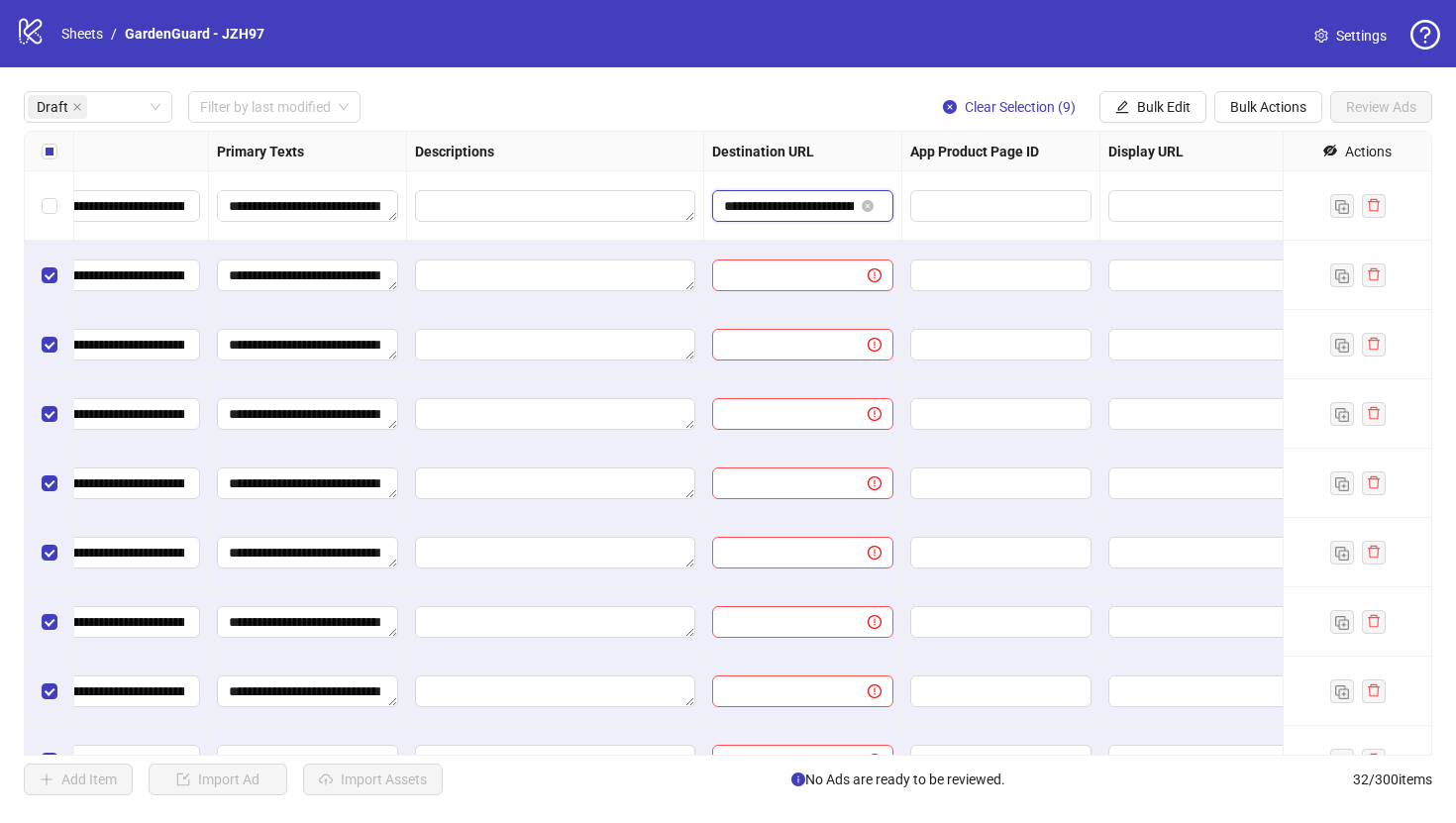 click on "**********" at bounding box center (788, 206) 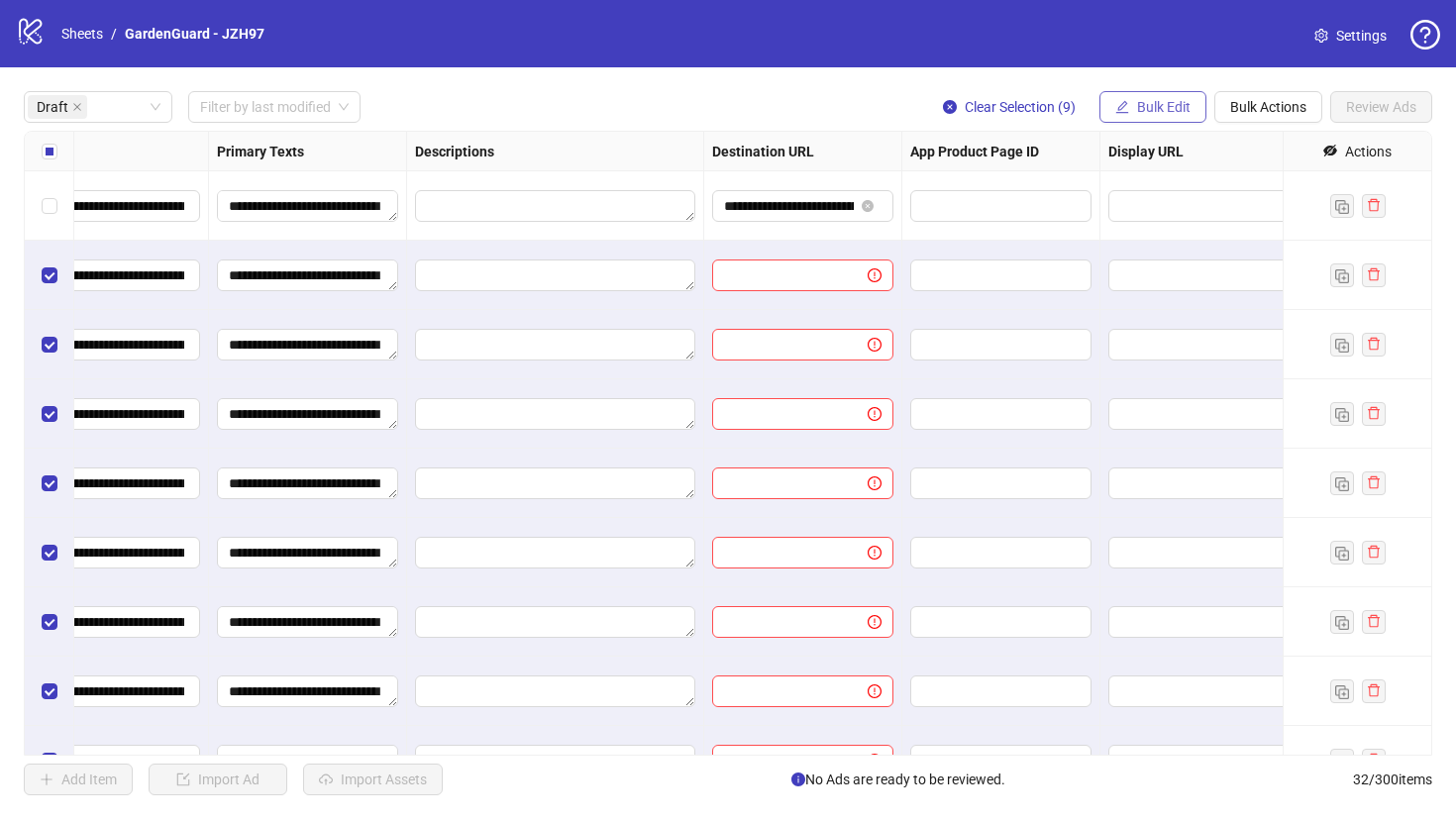 click on "Bulk Edit" at bounding box center [1164, 107] 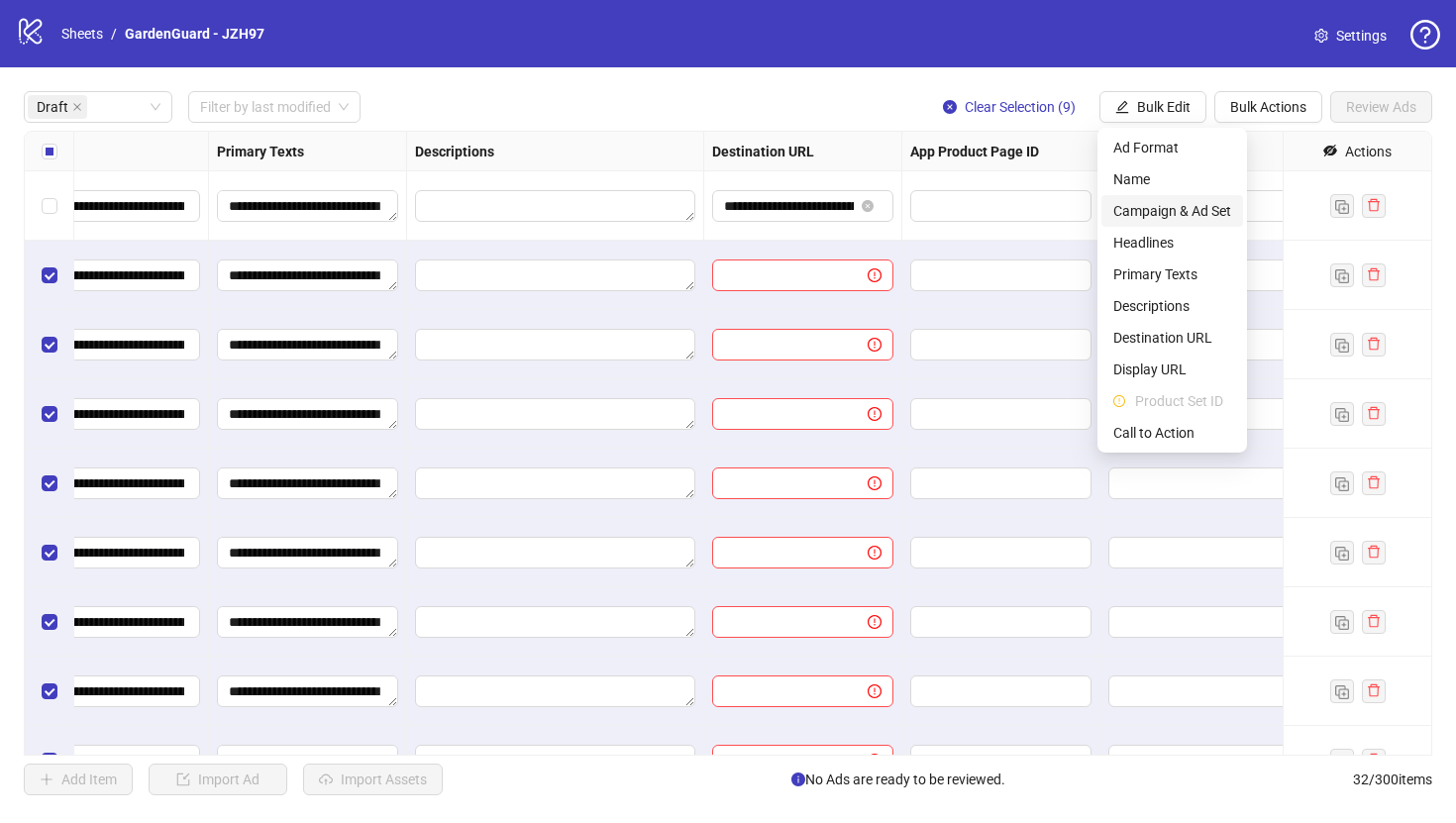 type 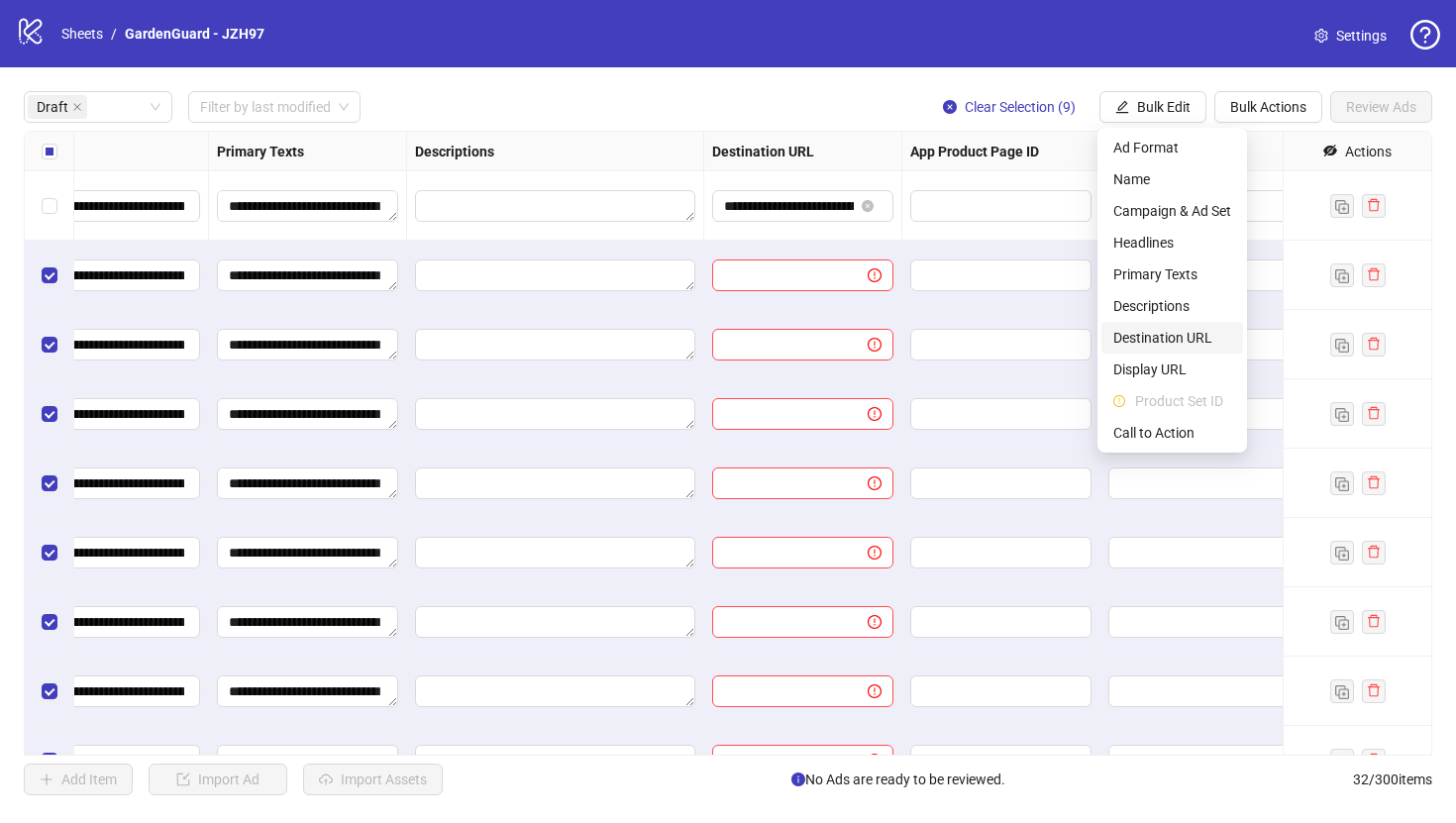 click on "Destination URL" at bounding box center (1172, 338) 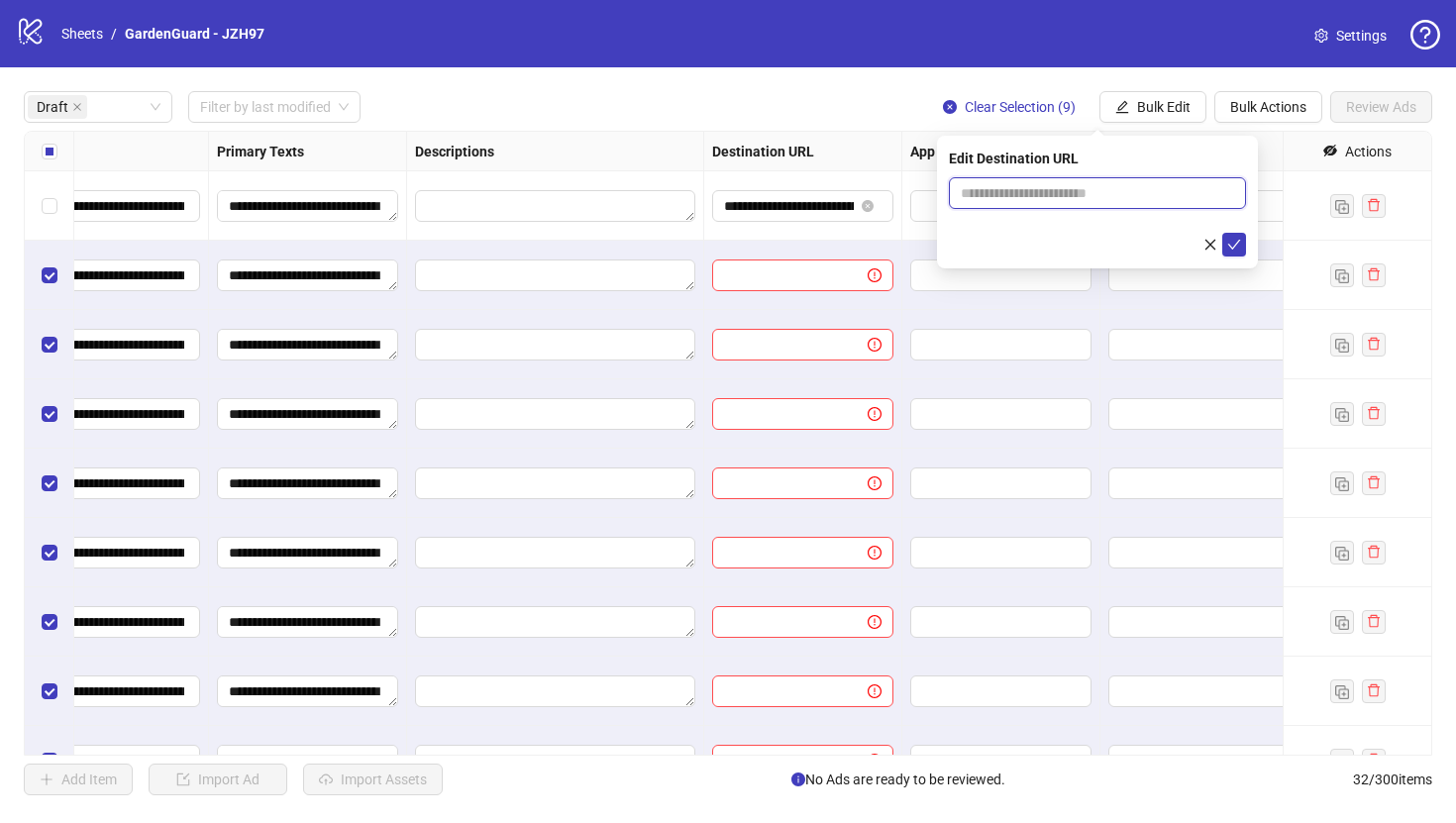 click at bounding box center [1090, 193] 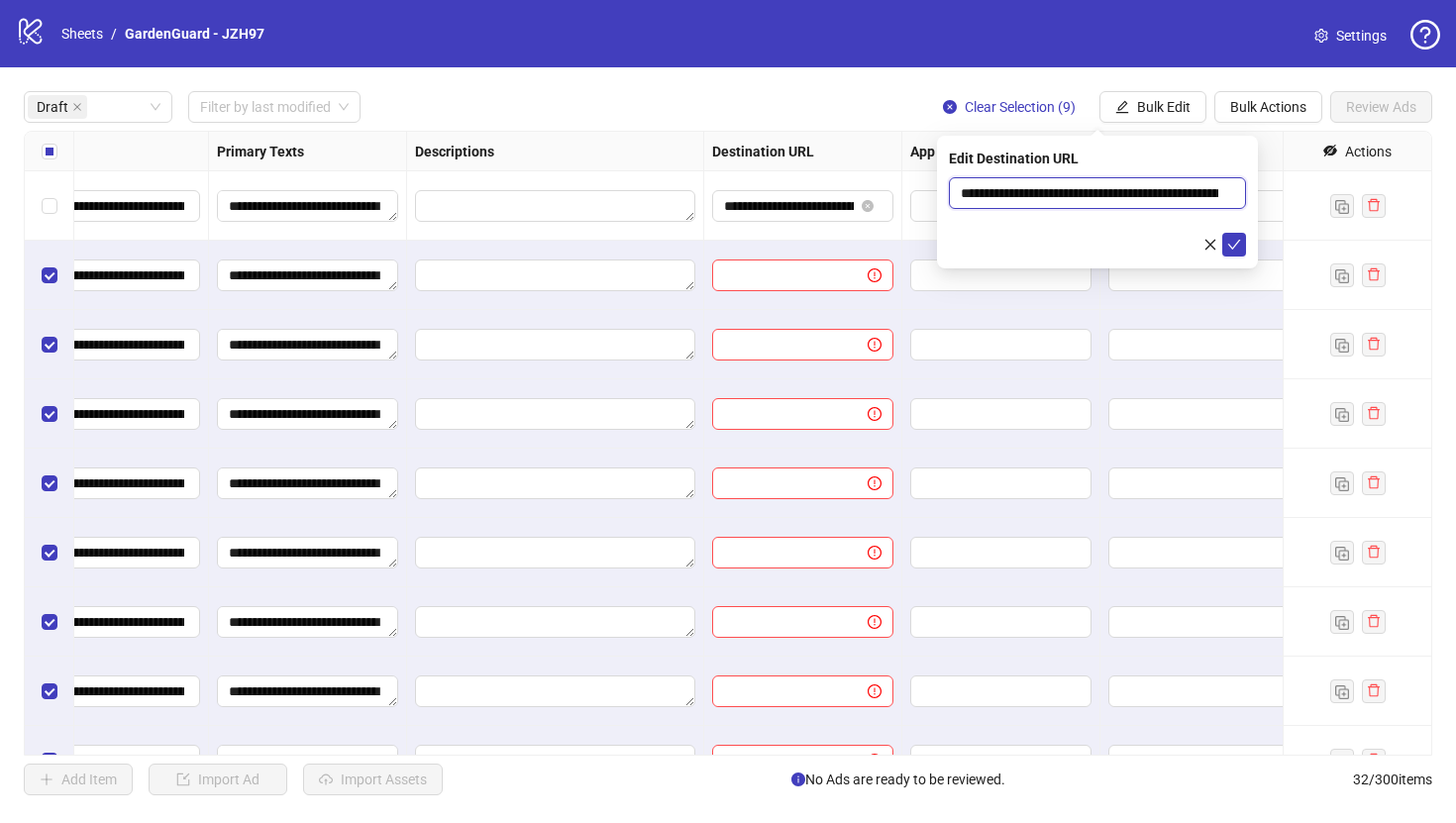 scroll, scrollTop: 0, scrollLeft: 841, axis: horizontal 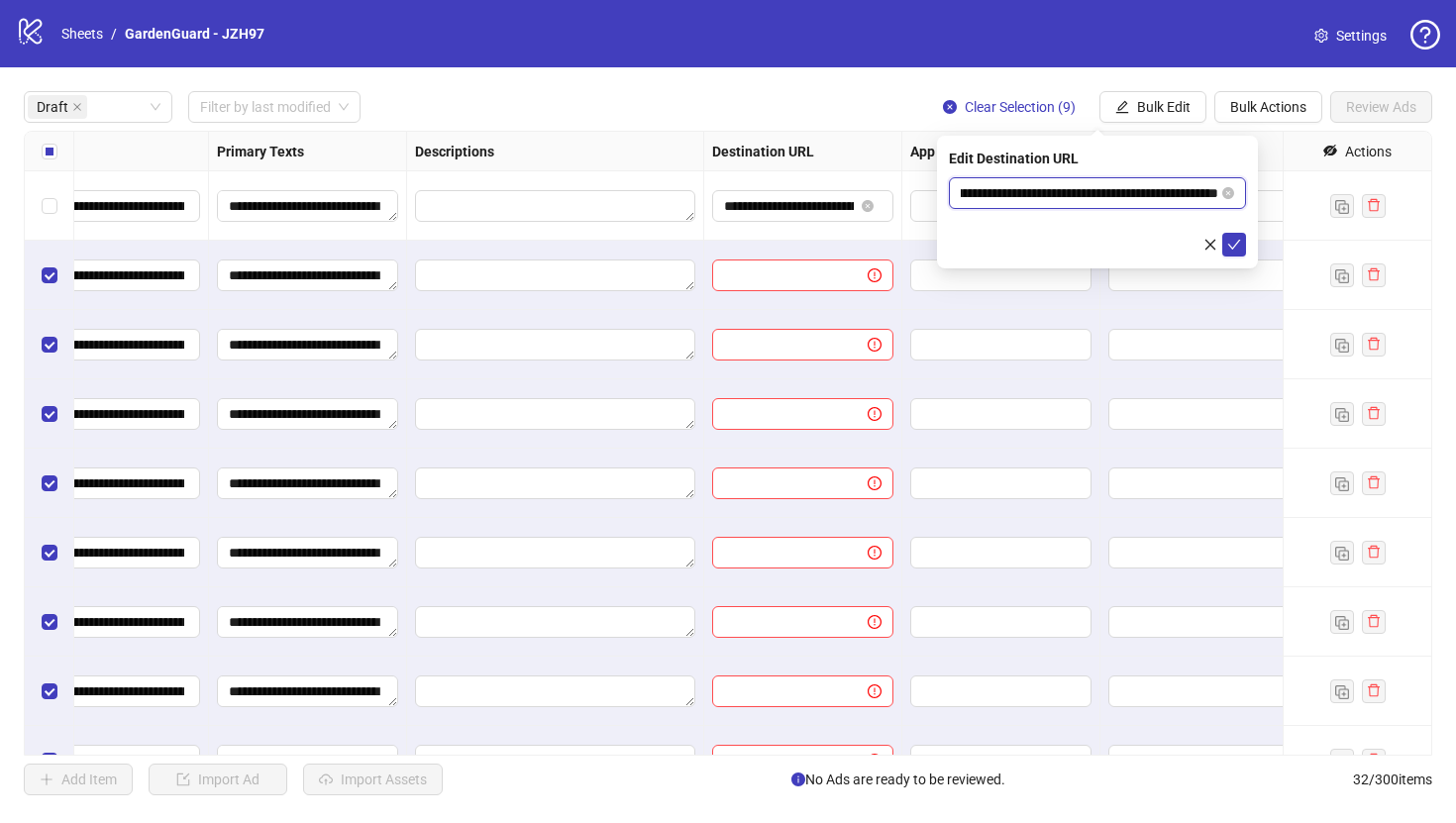 type on "**********" 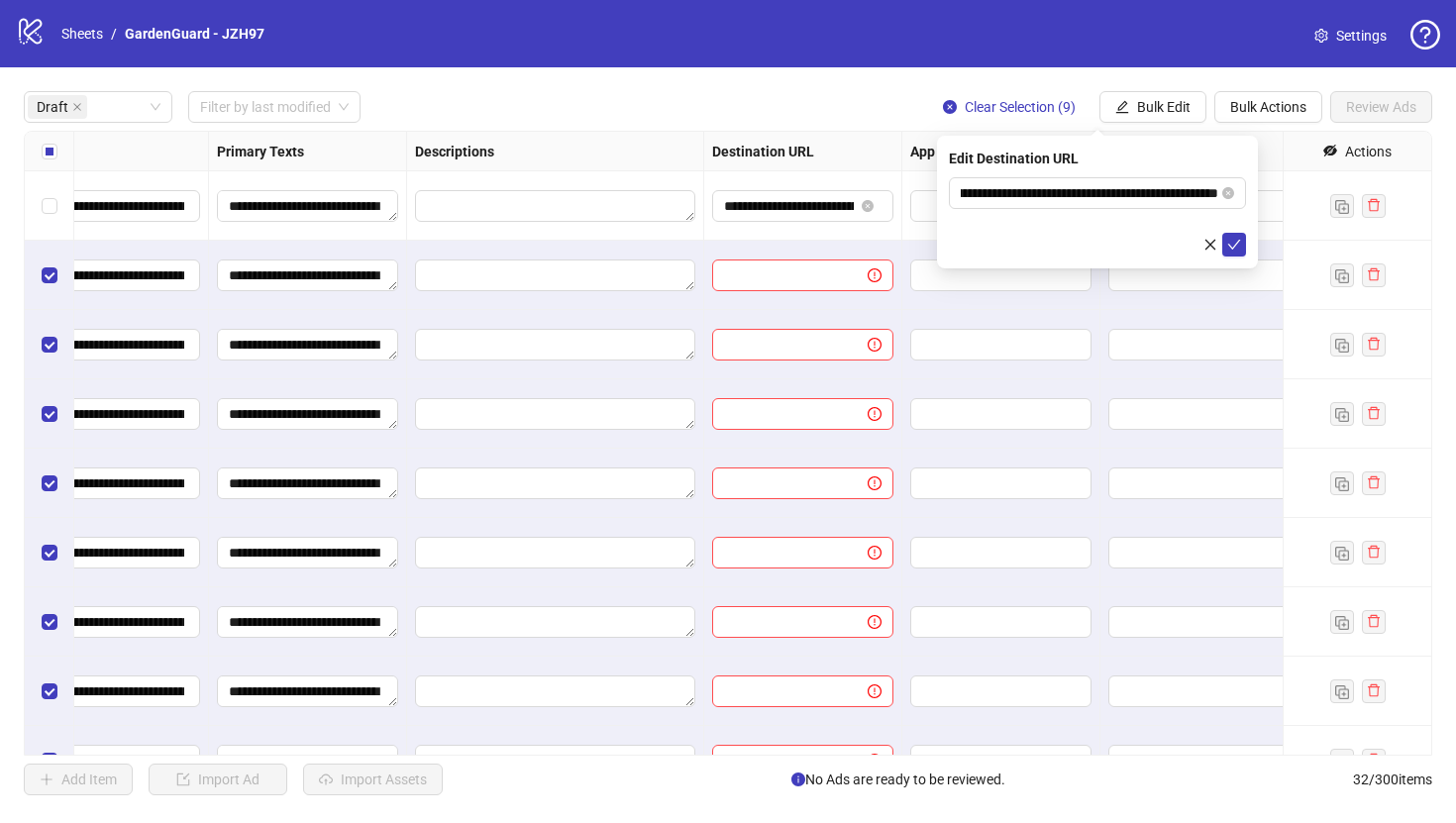 click on "**********" at bounding box center (1097, 217) 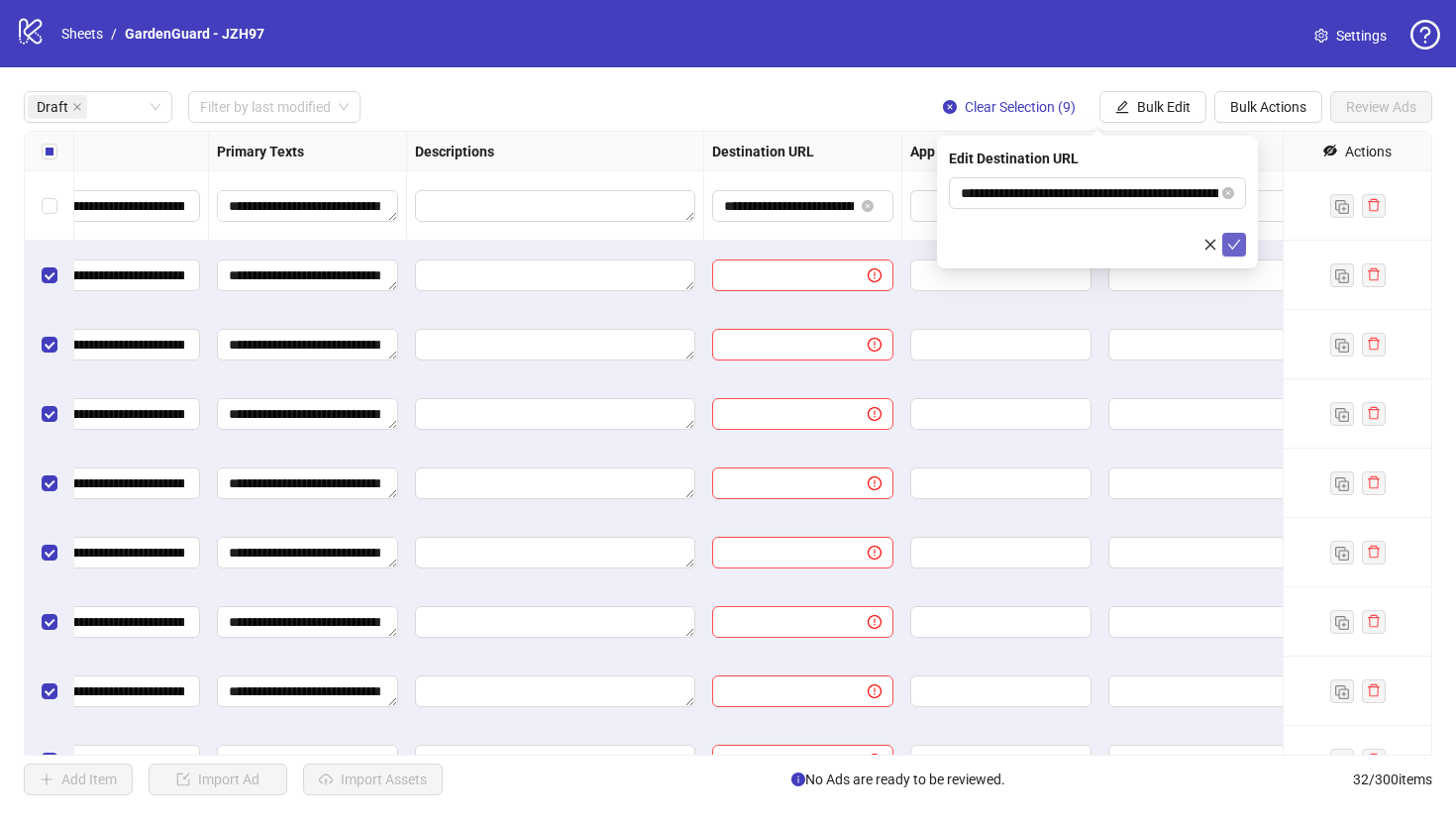 click 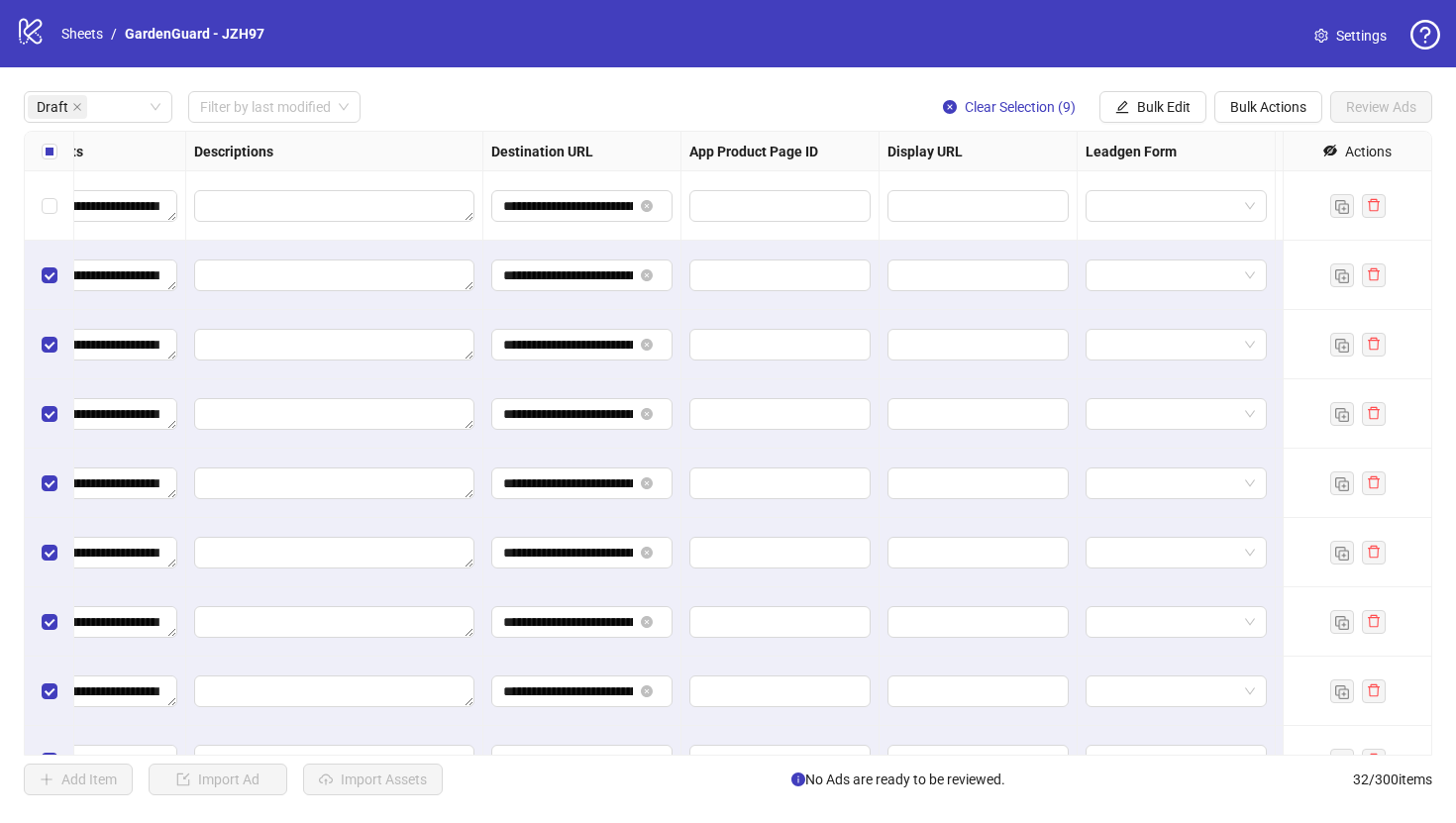 scroll, scrollTop: 0, scrollLeft: 1832, axis: horizontal 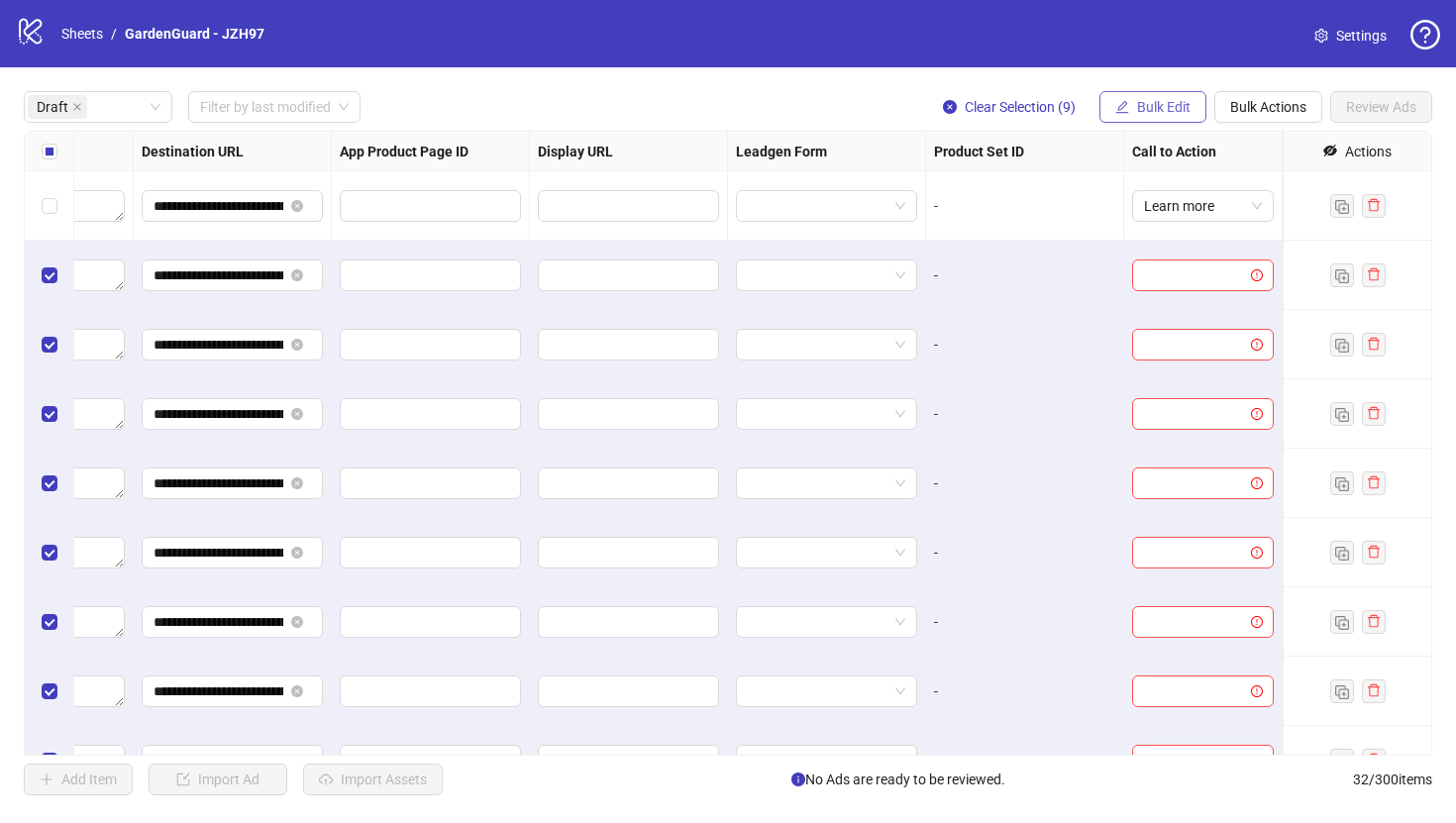 click on "Bulk Edit" at bounding box center [1164, 107] 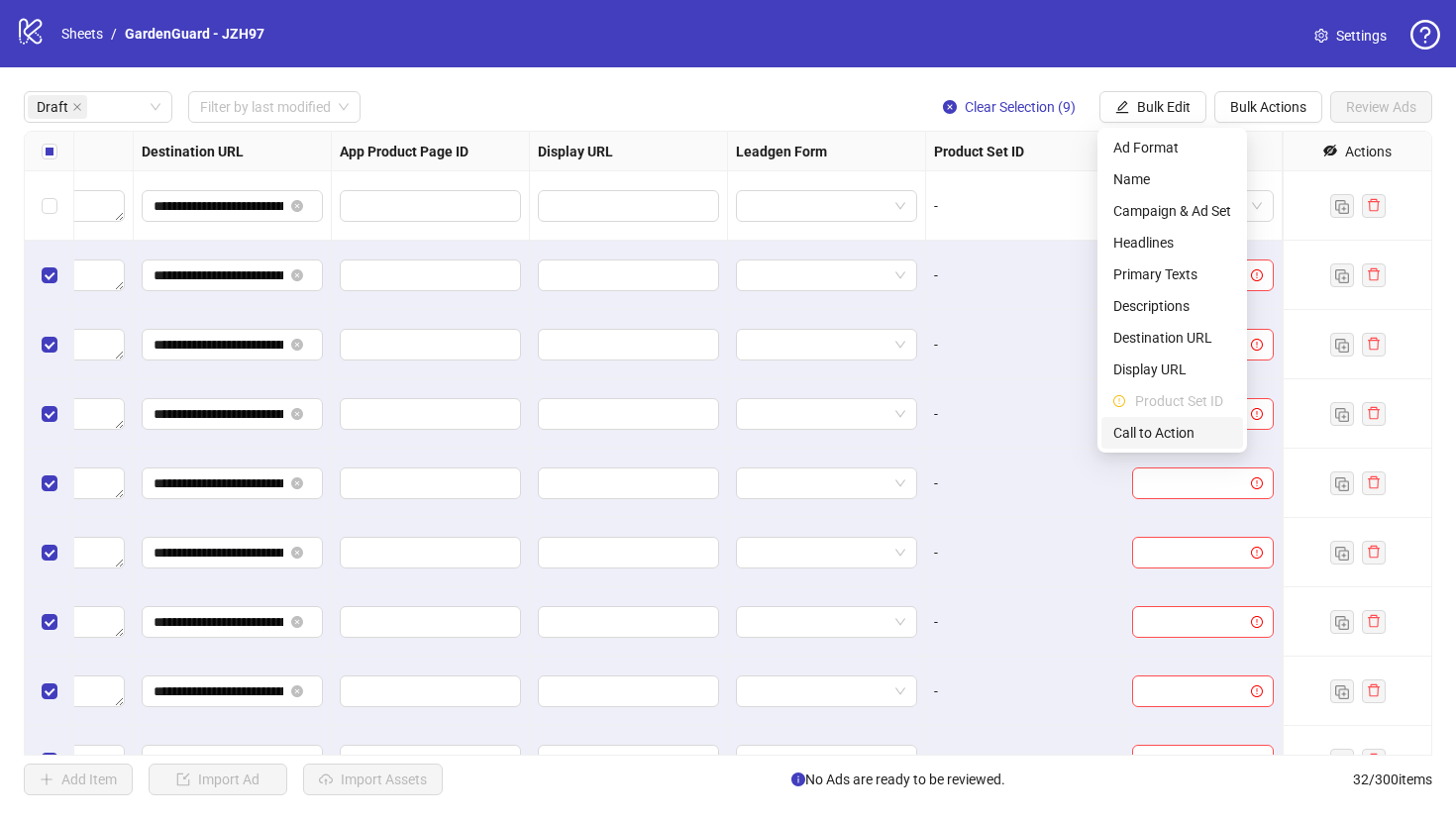 click on "Call to Action" at bounding box center [1172, 433] 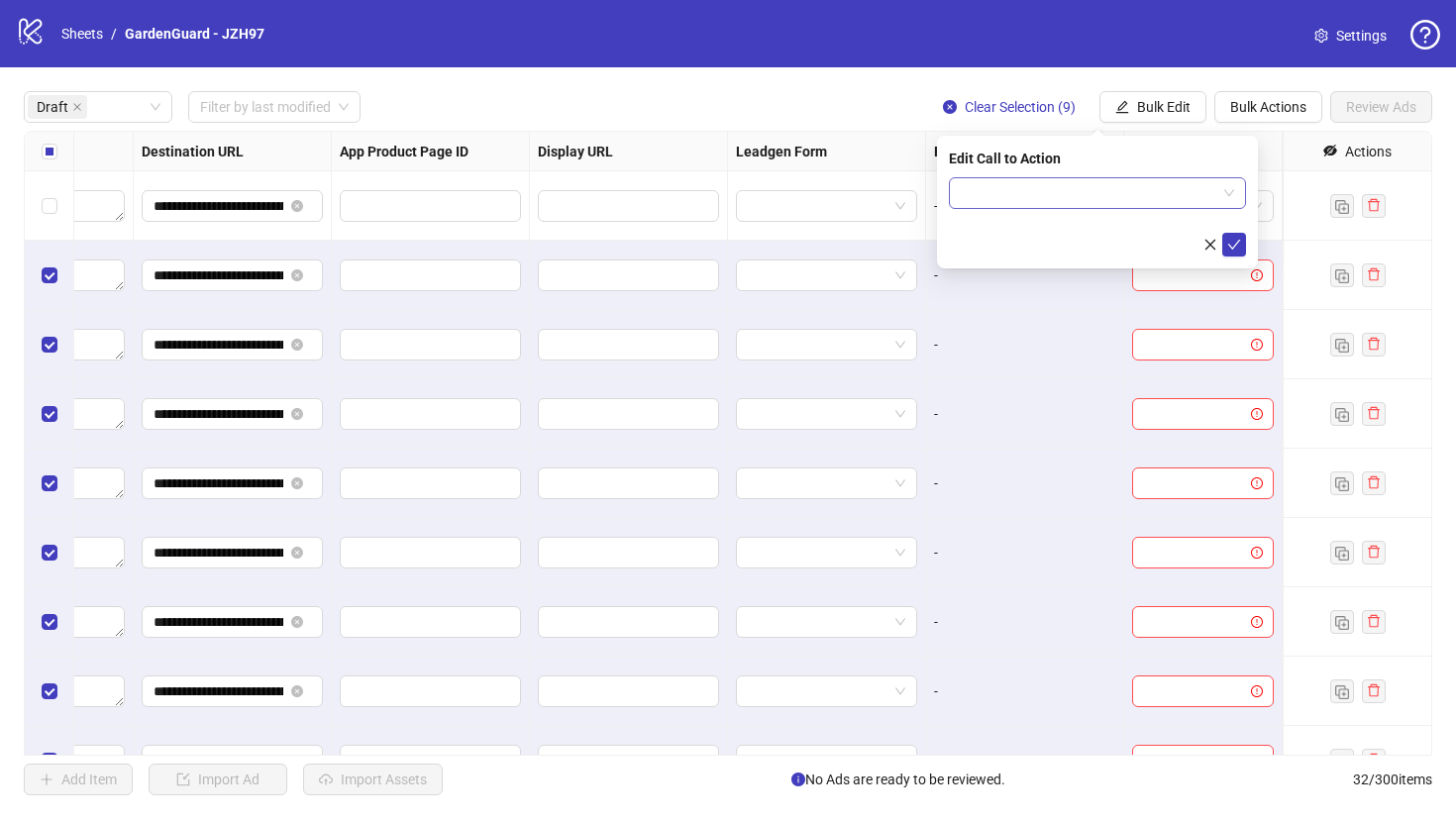 click at bounding box center (1089, 193) 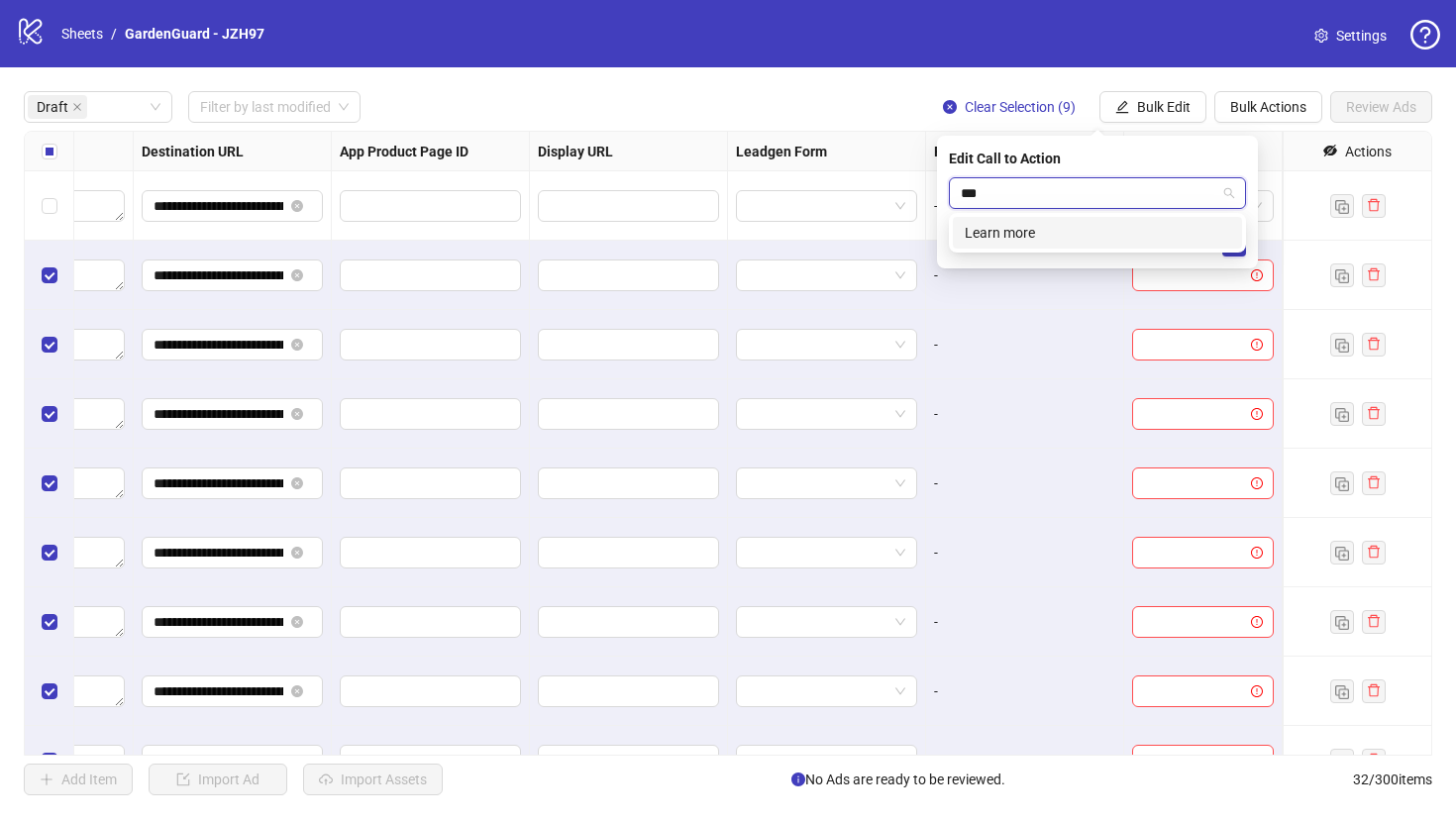 type on "****" 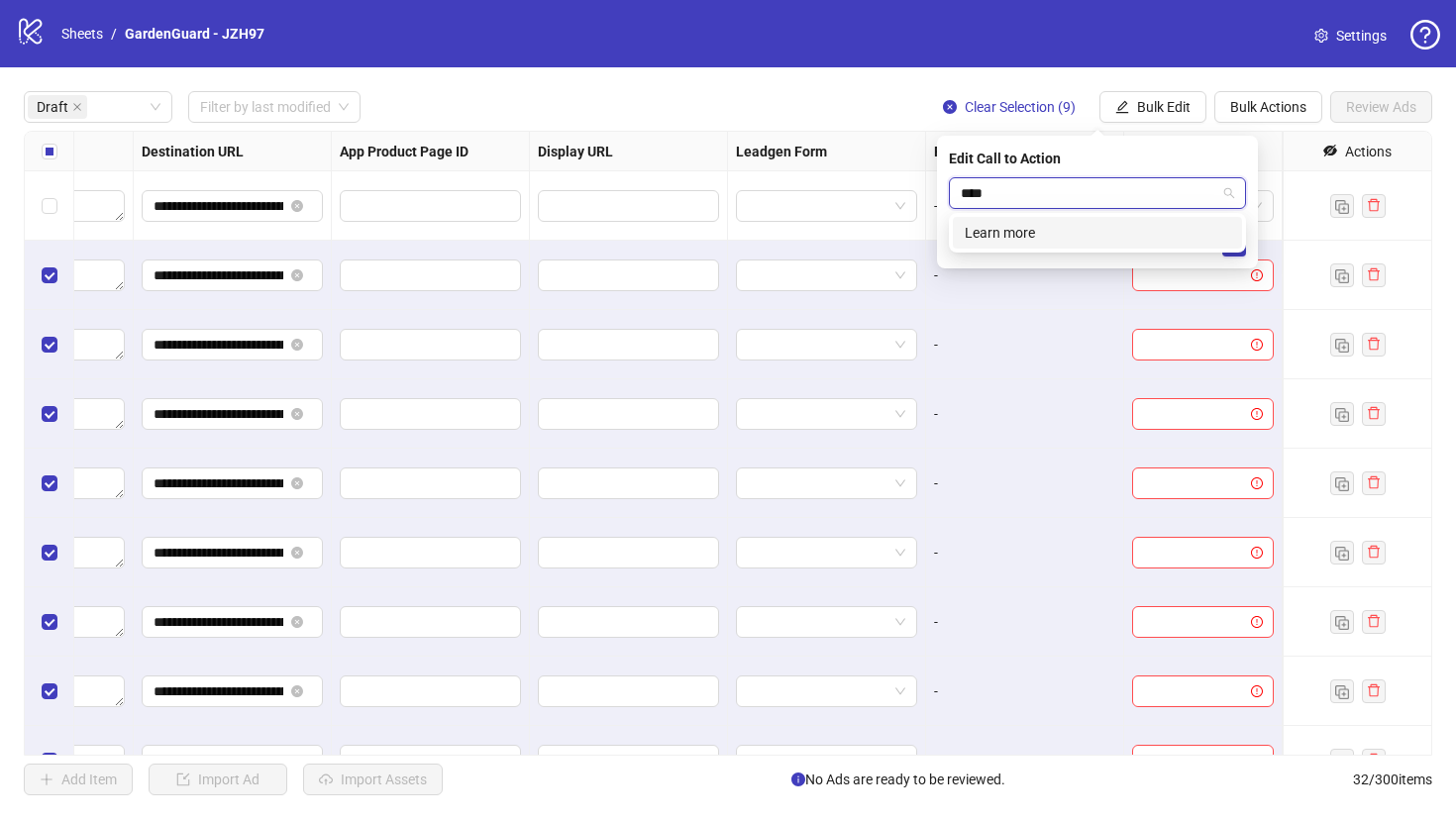 type 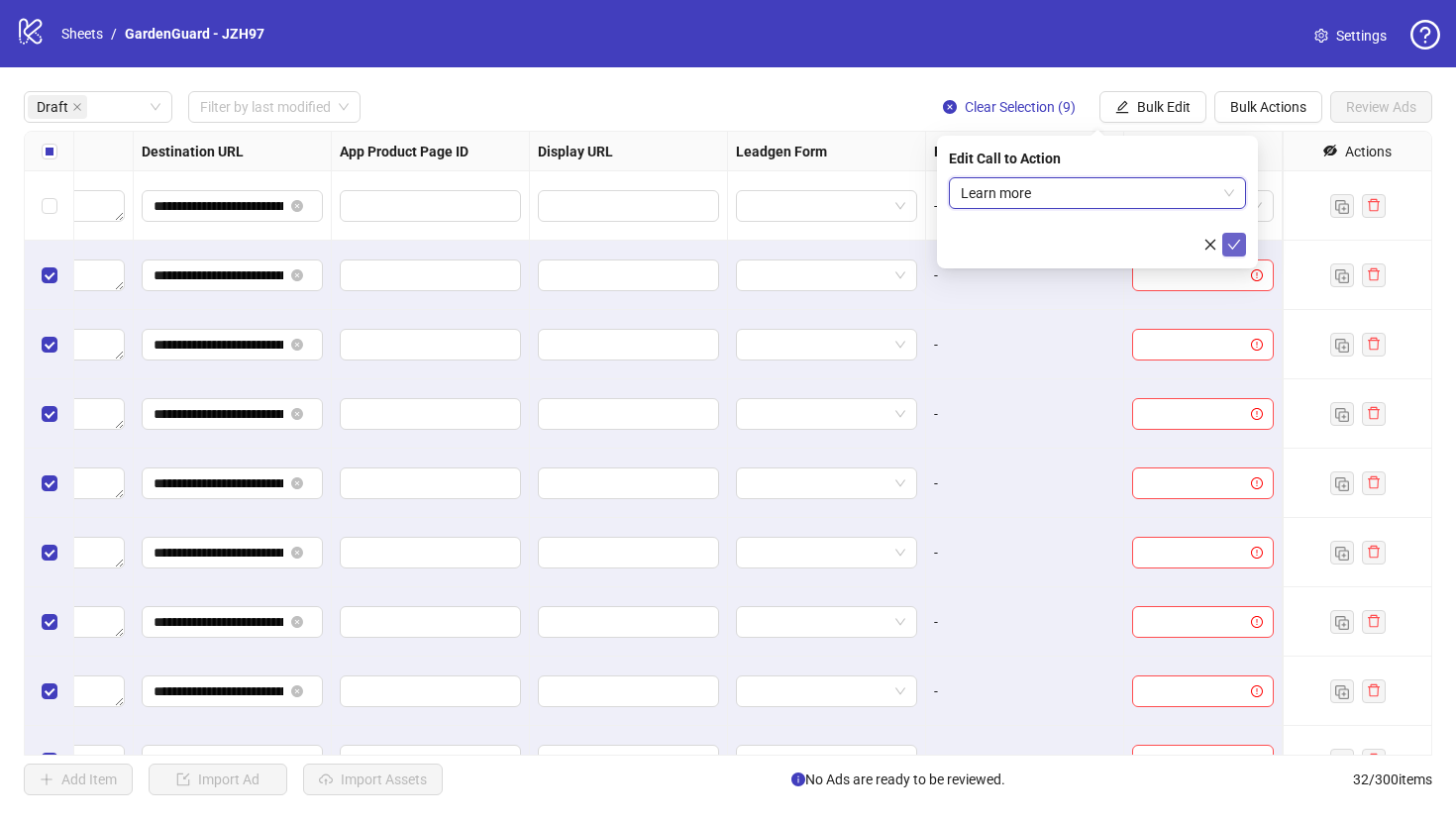 click 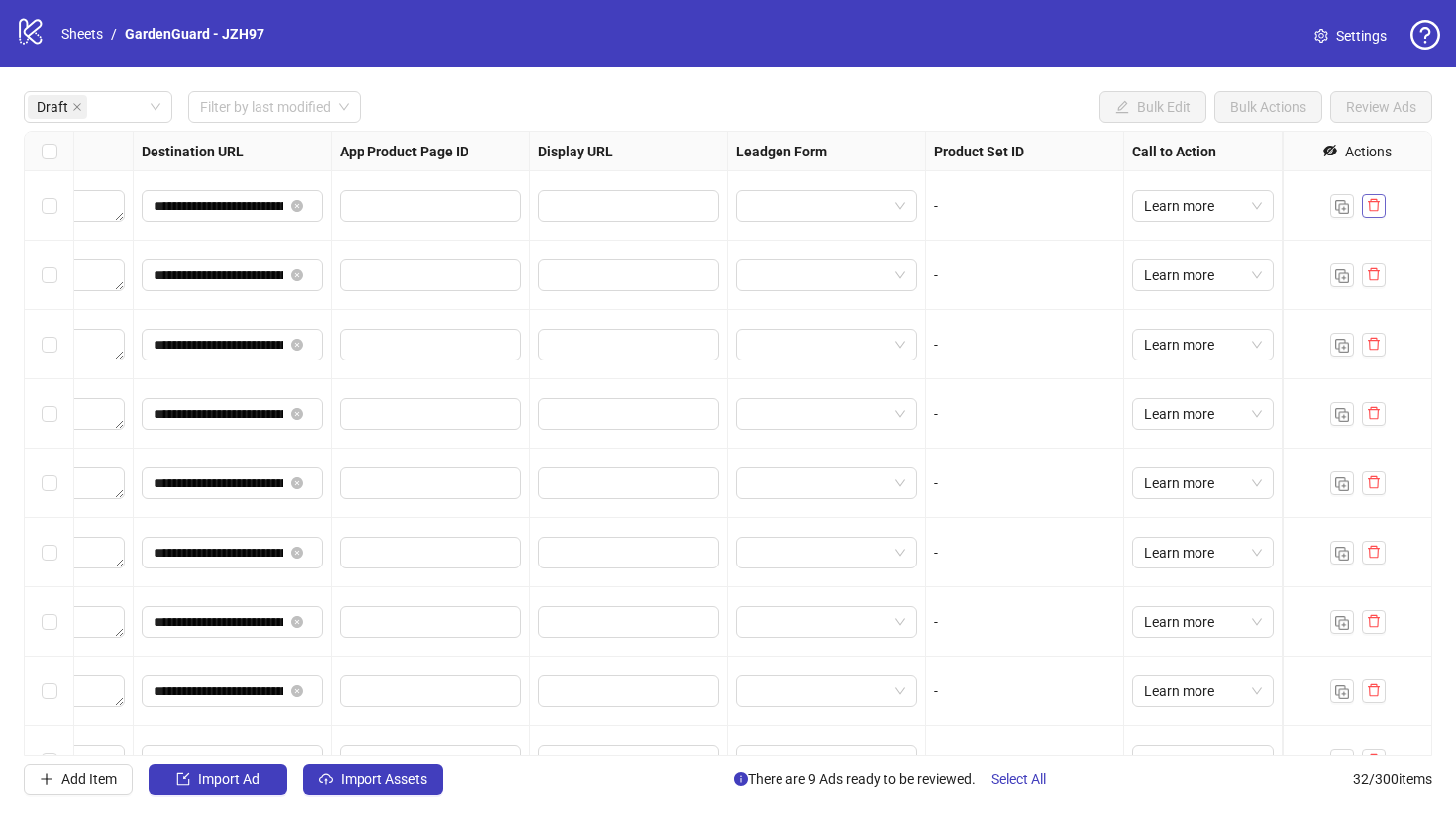 click 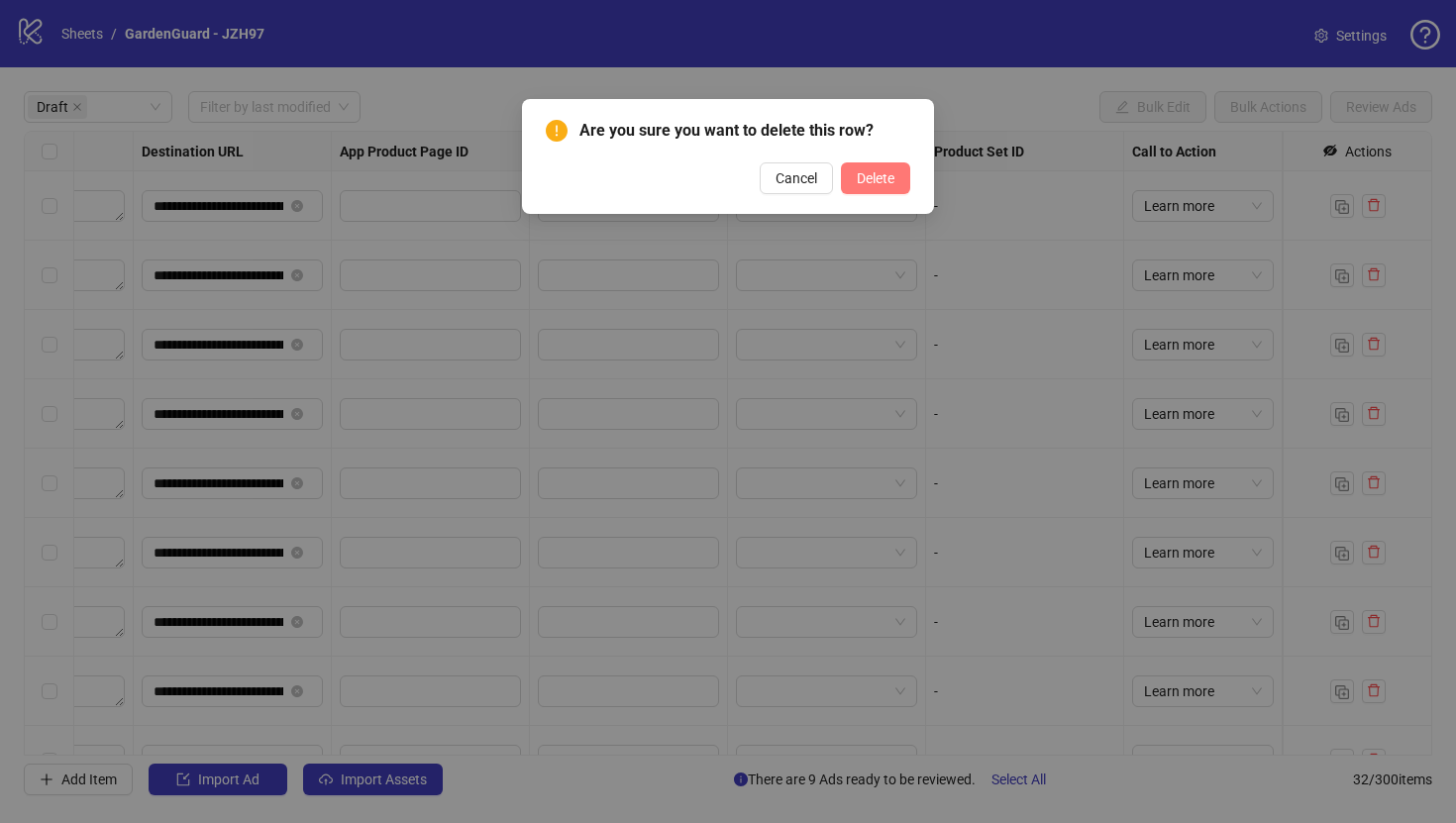 click on "Delete" at bounding box center [876, 178] 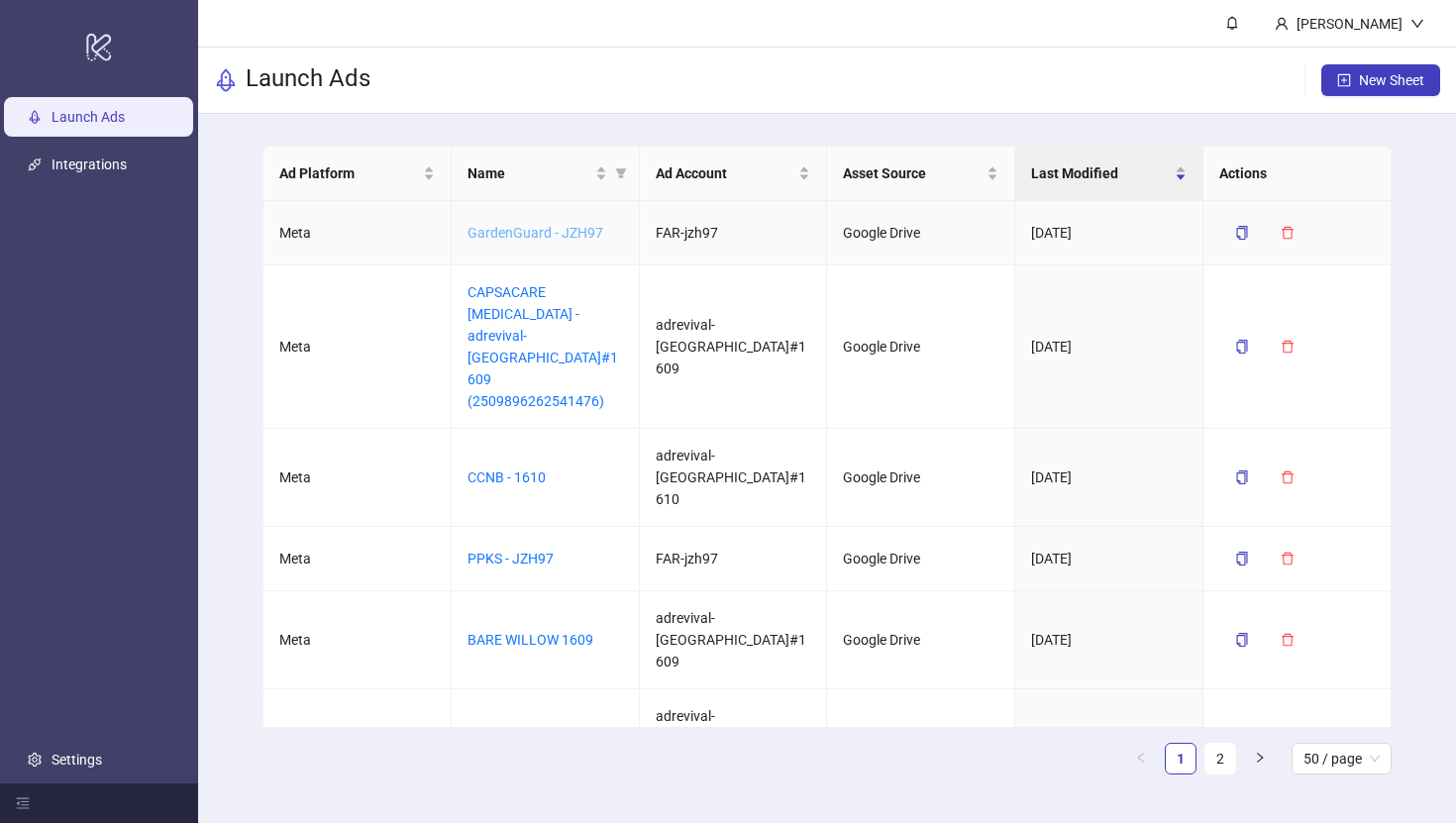 click on "GardenGuard - JZH97" at bounding box center (535, 233) 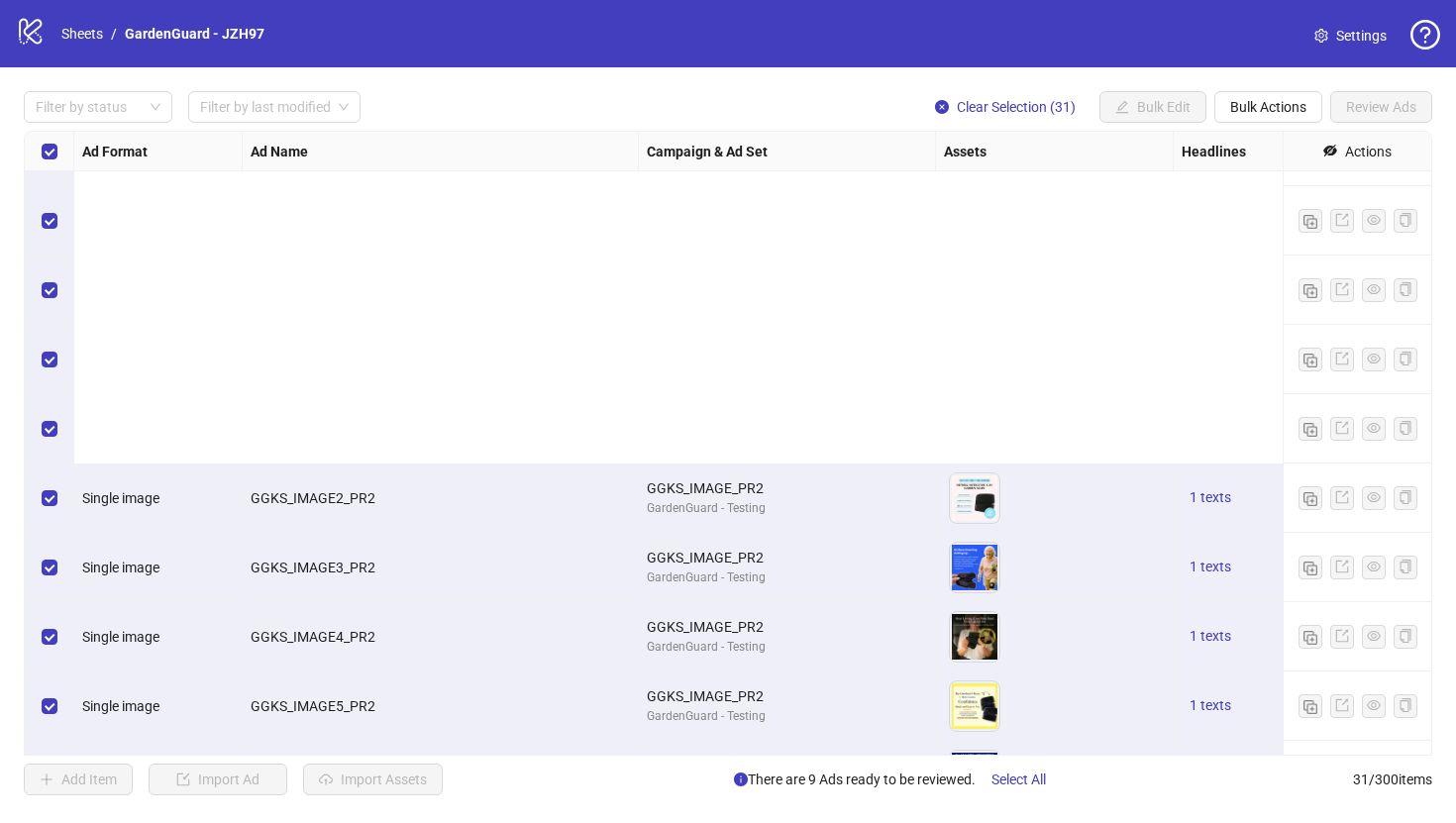 scroll, scrollTop: 0, scrollLeft: 0, axis: both 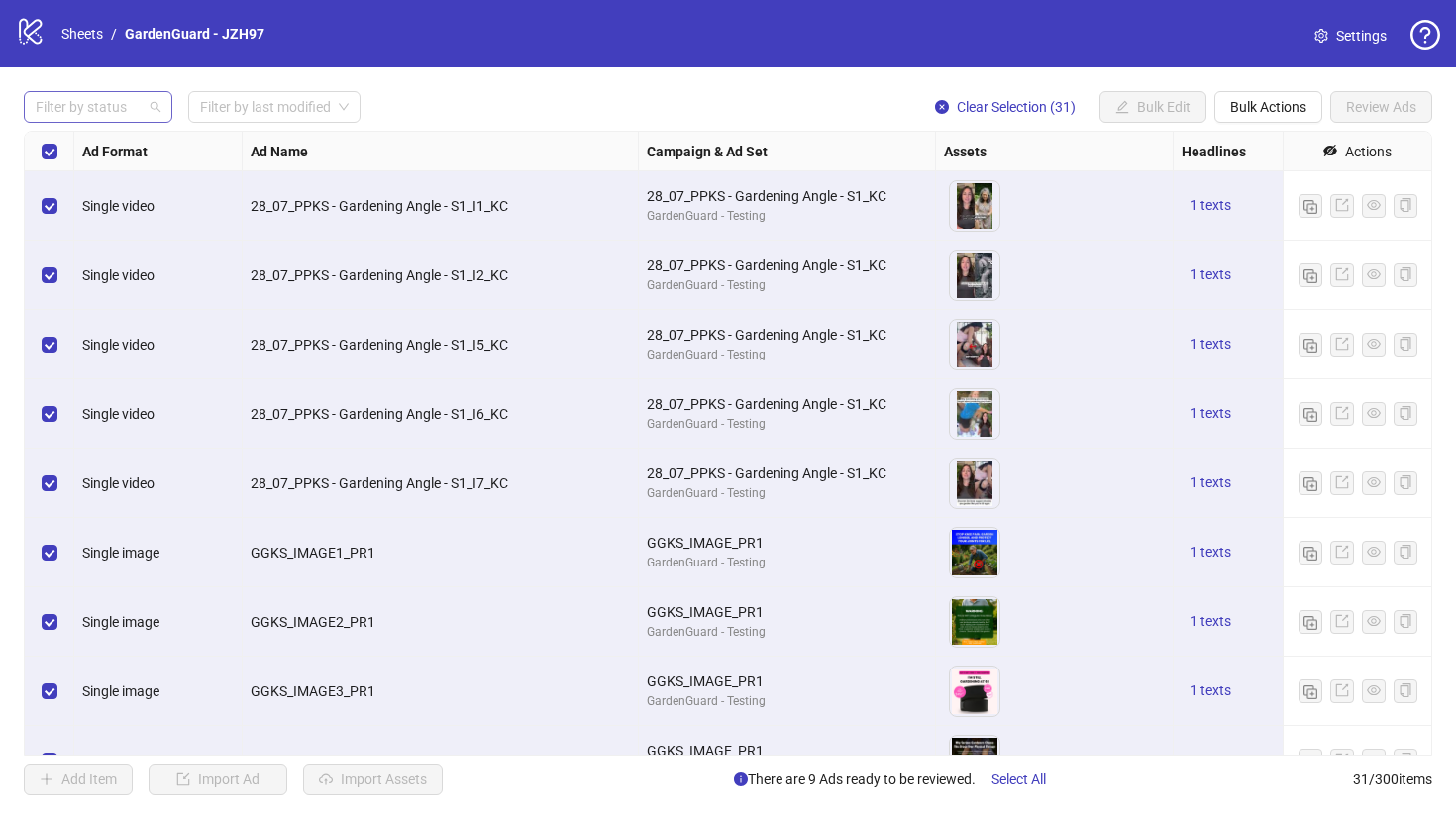 click at bounding box center (87, 107) 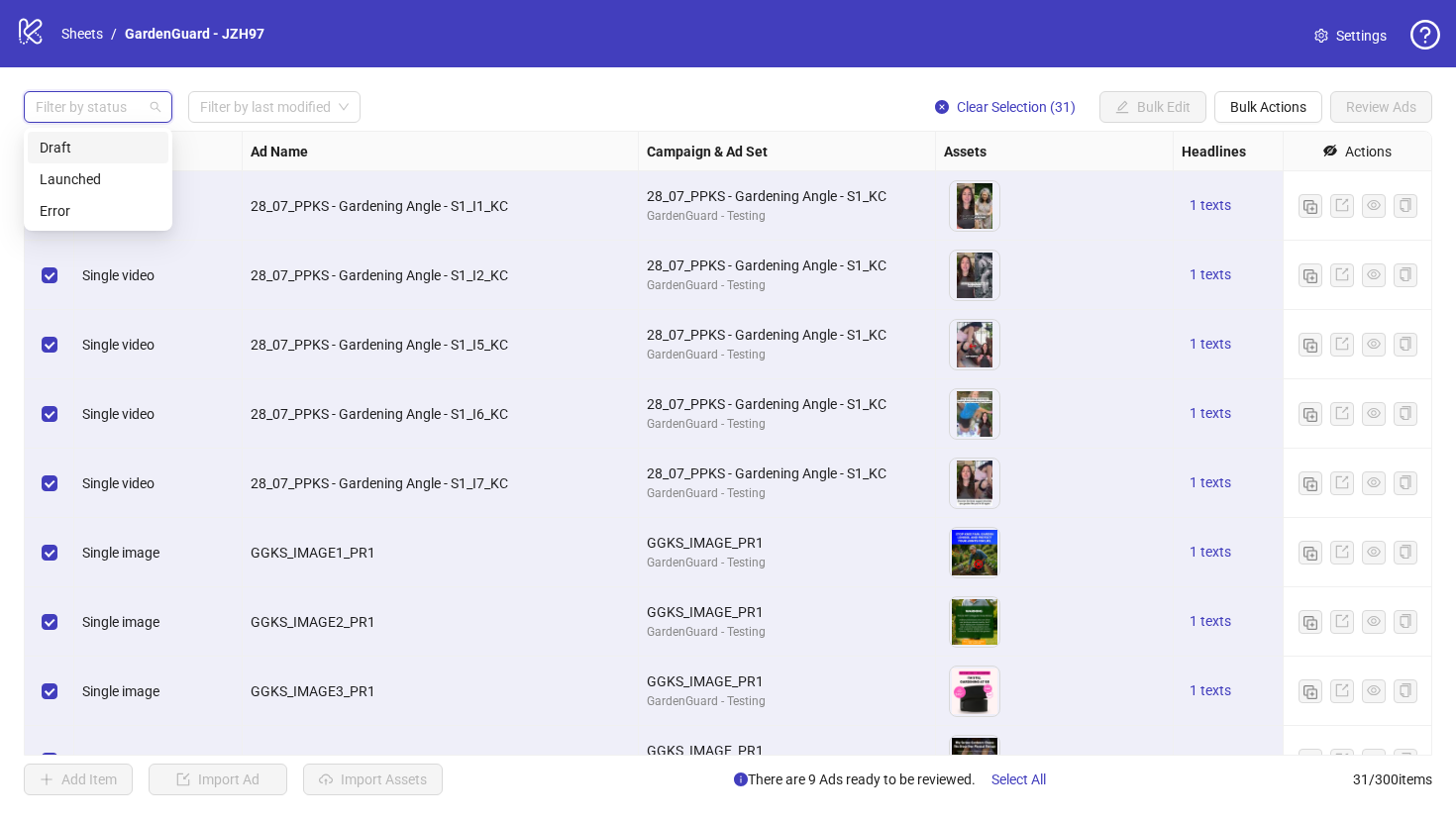 click on "Draft" at bounding box center [98, 148] 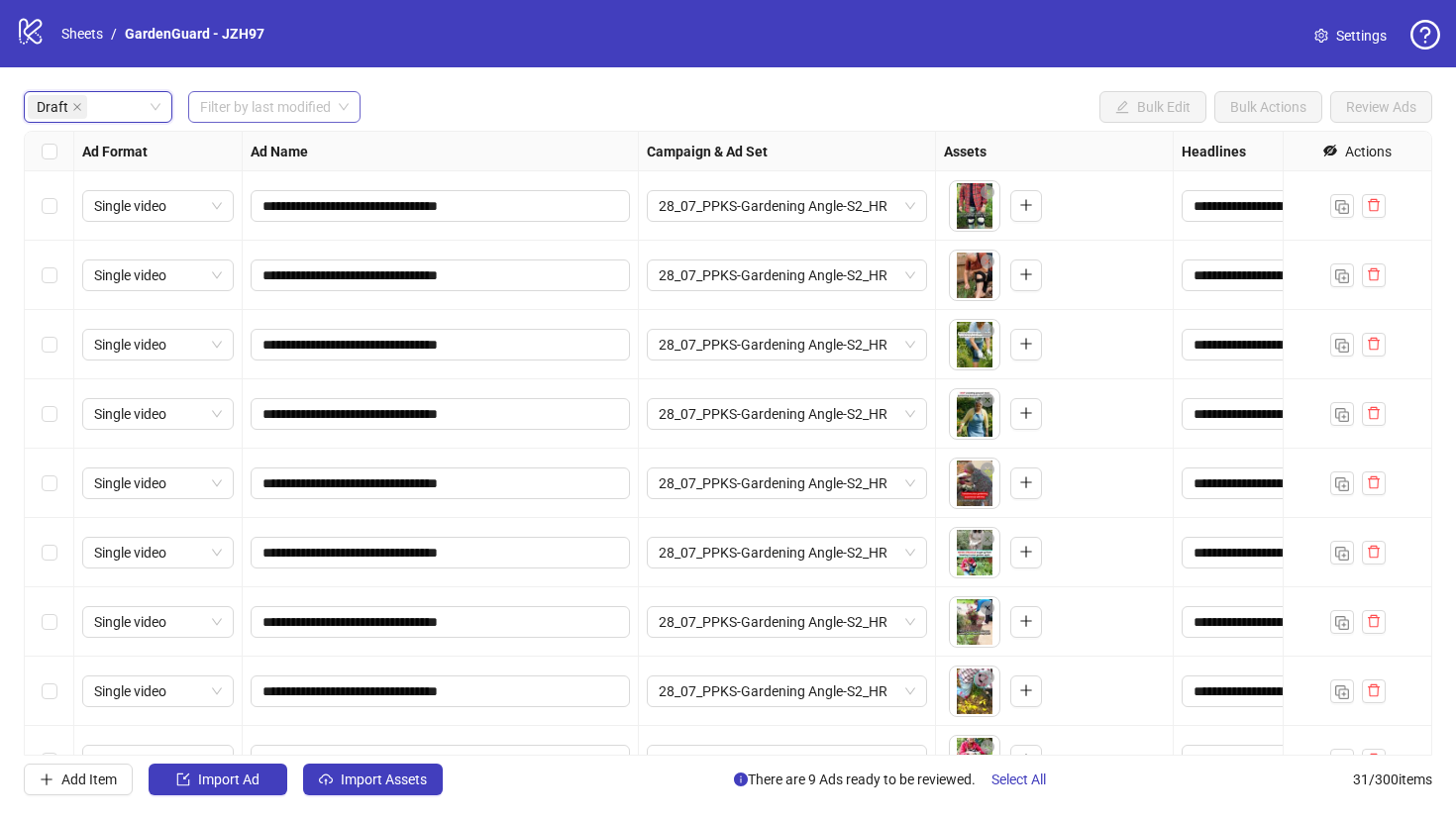 click at bounding box center [265, 107] 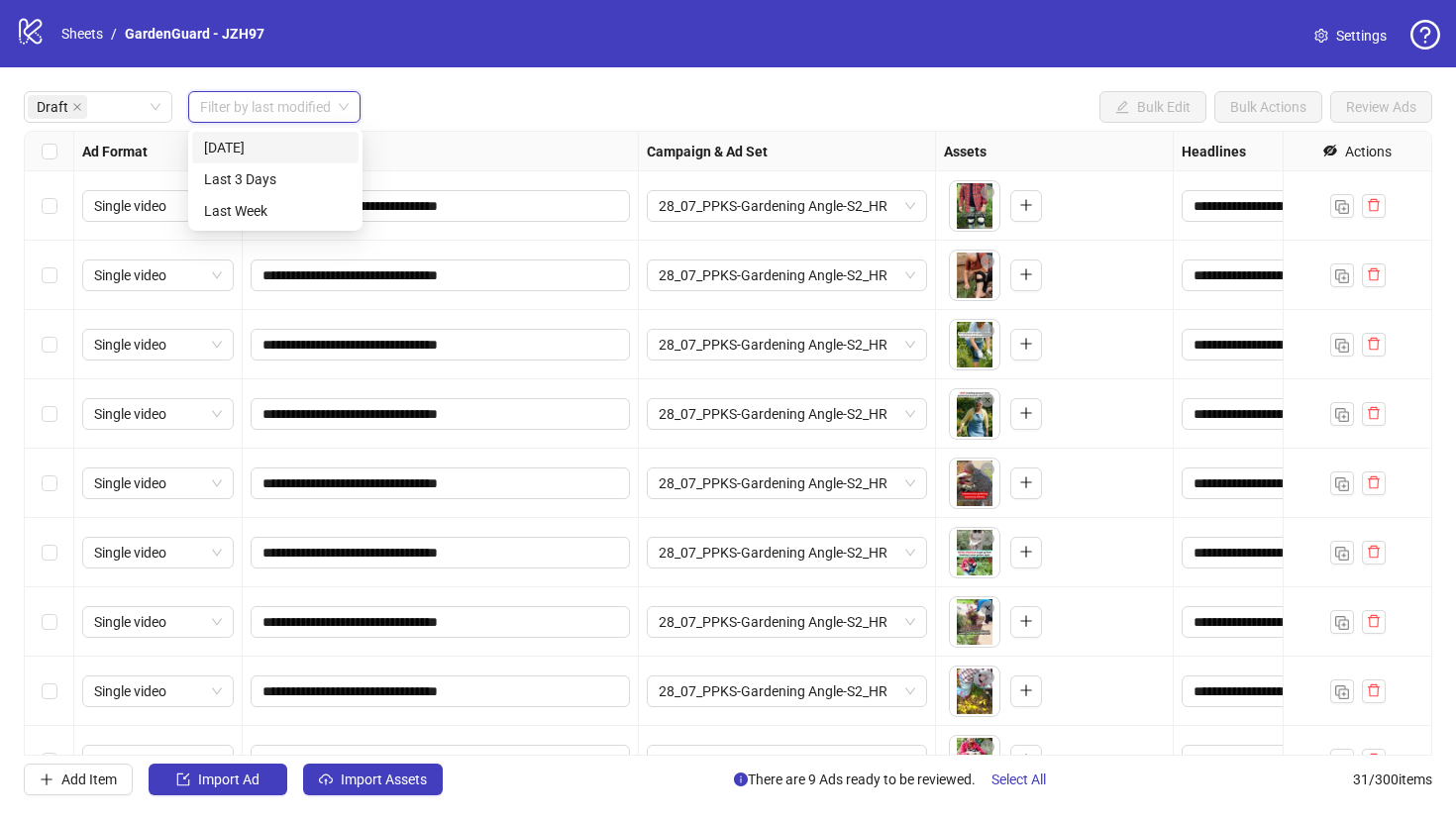 click at bounding box center (265, 107) 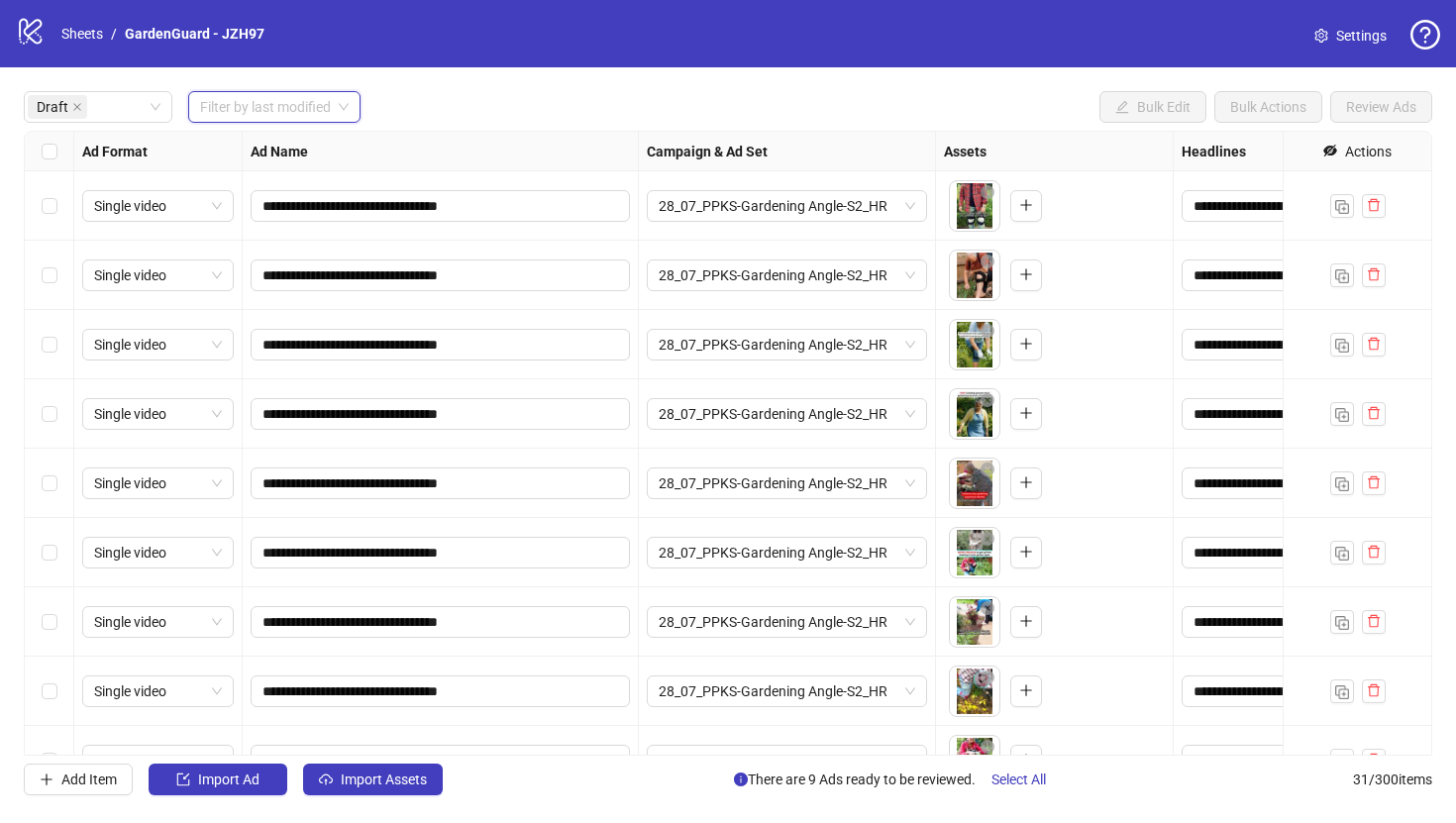 click at bounding box center [50, 152] 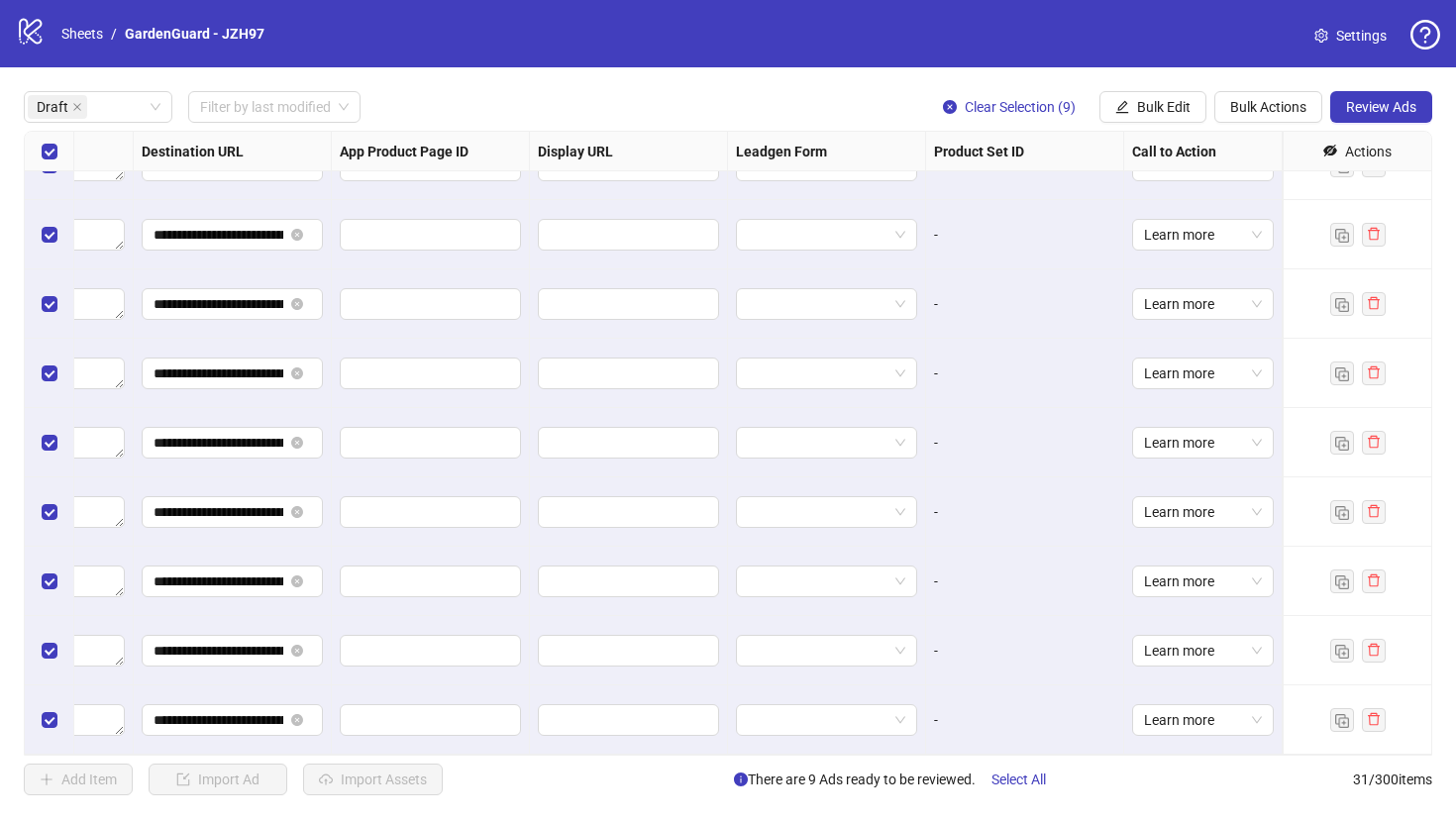 scroll, scrollTop: 0, scrollLeft: 1832, axis: horizontal 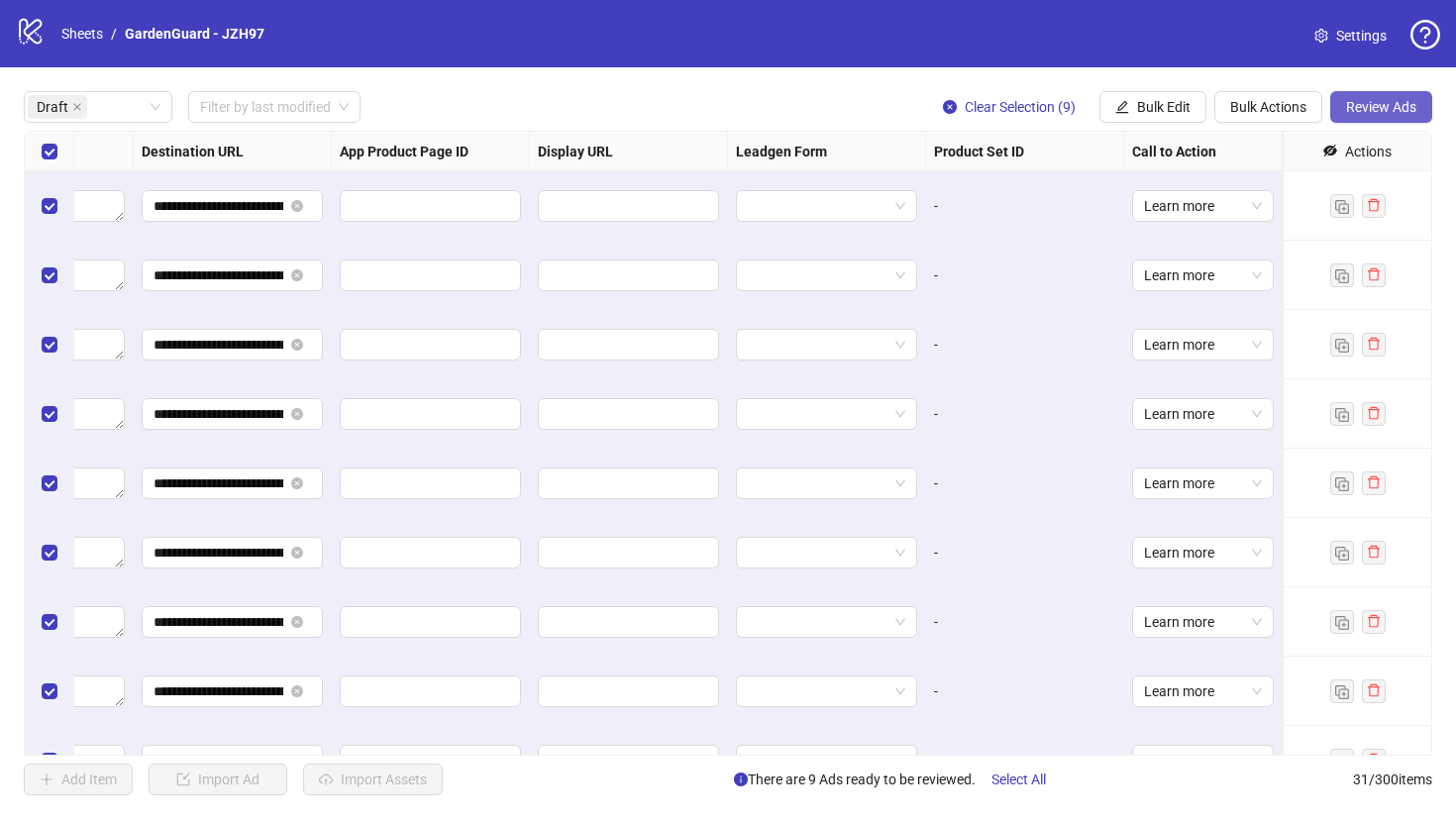 click on "Review Ads" at bounding box center [1381, 107] 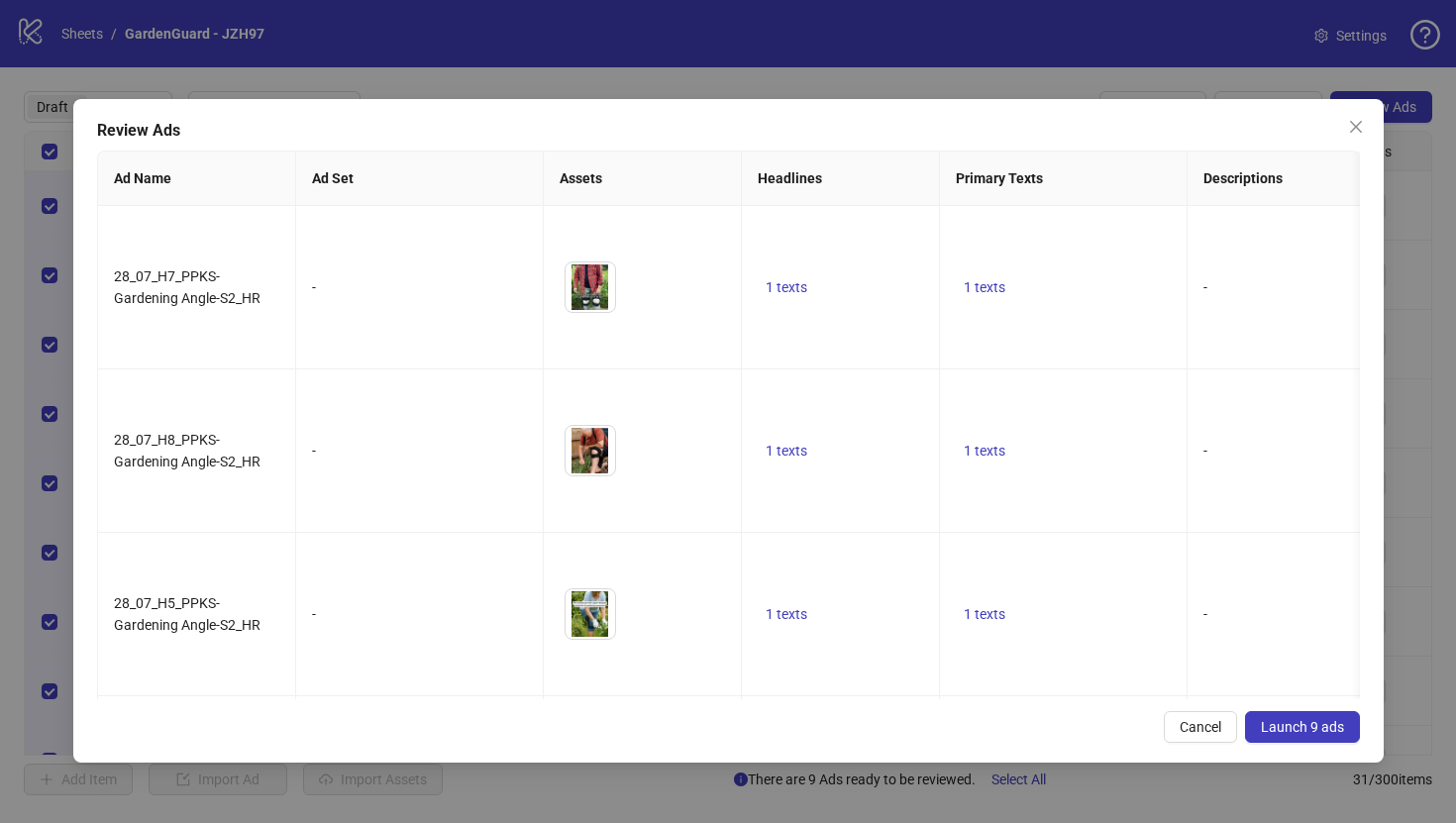 click on "Launch 9 ads" at bounding box center [1302, 727] 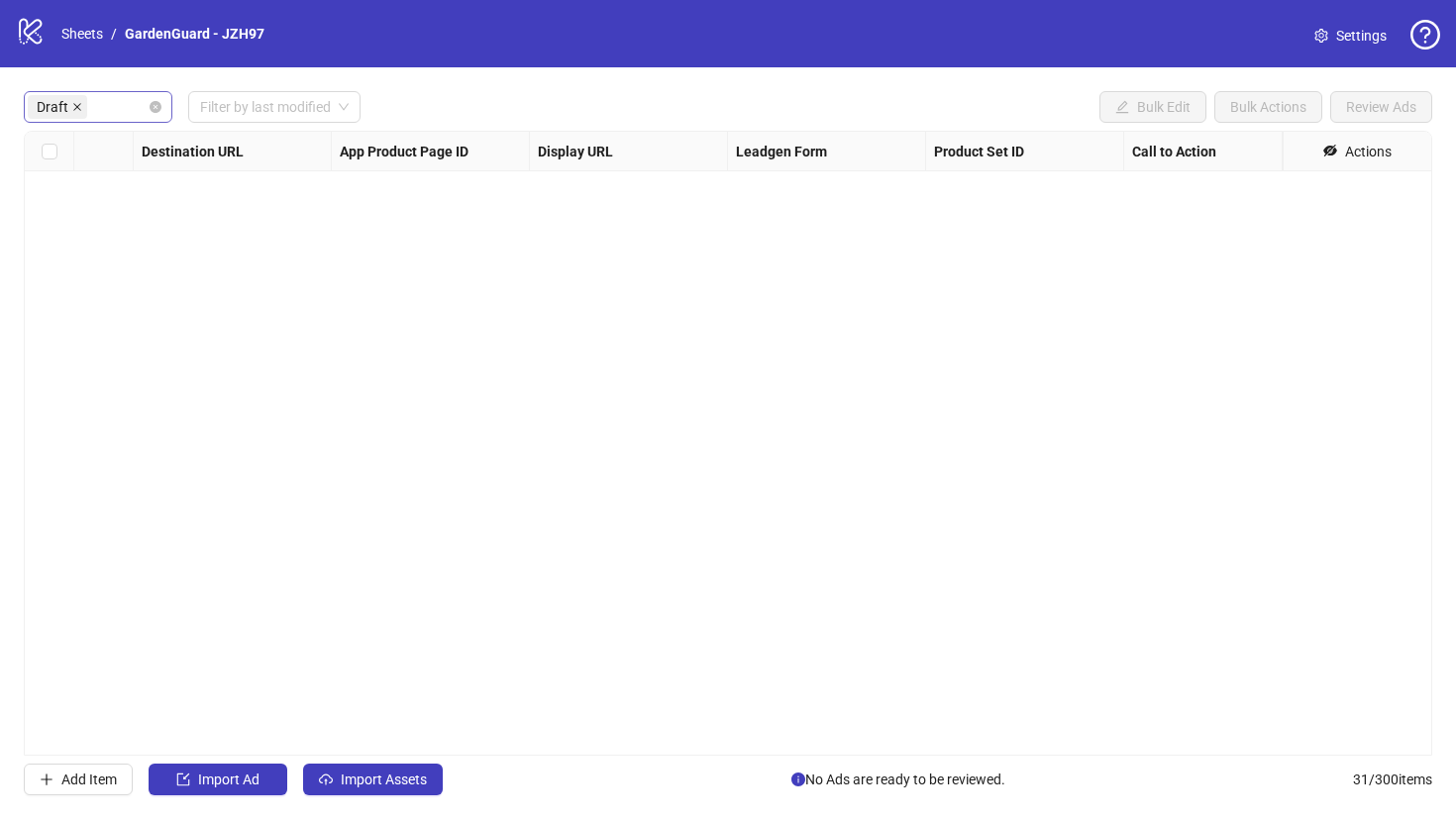 click 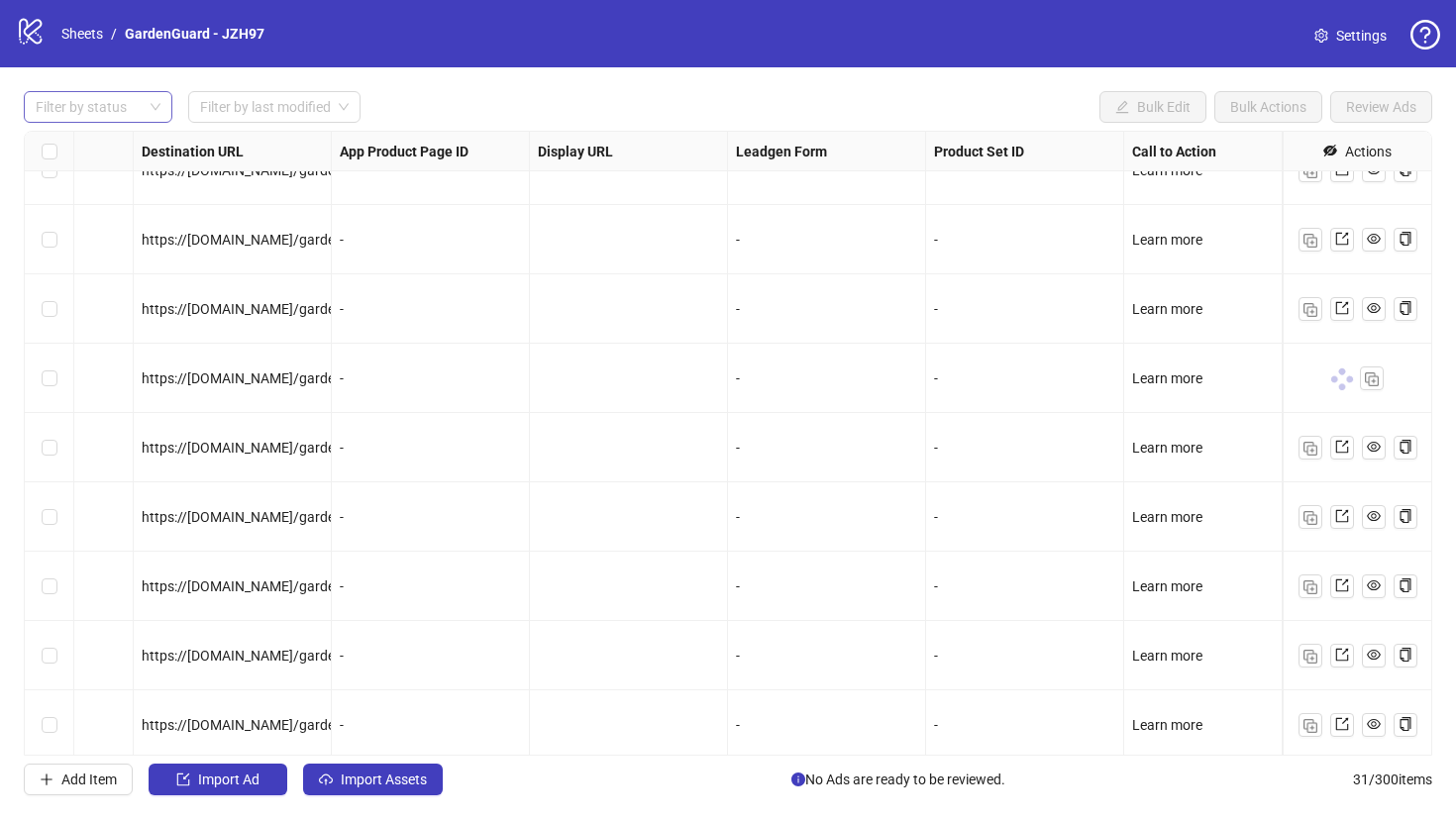 scroll, scrollTop: 1388, scrollLeft: 1832, axis: both 